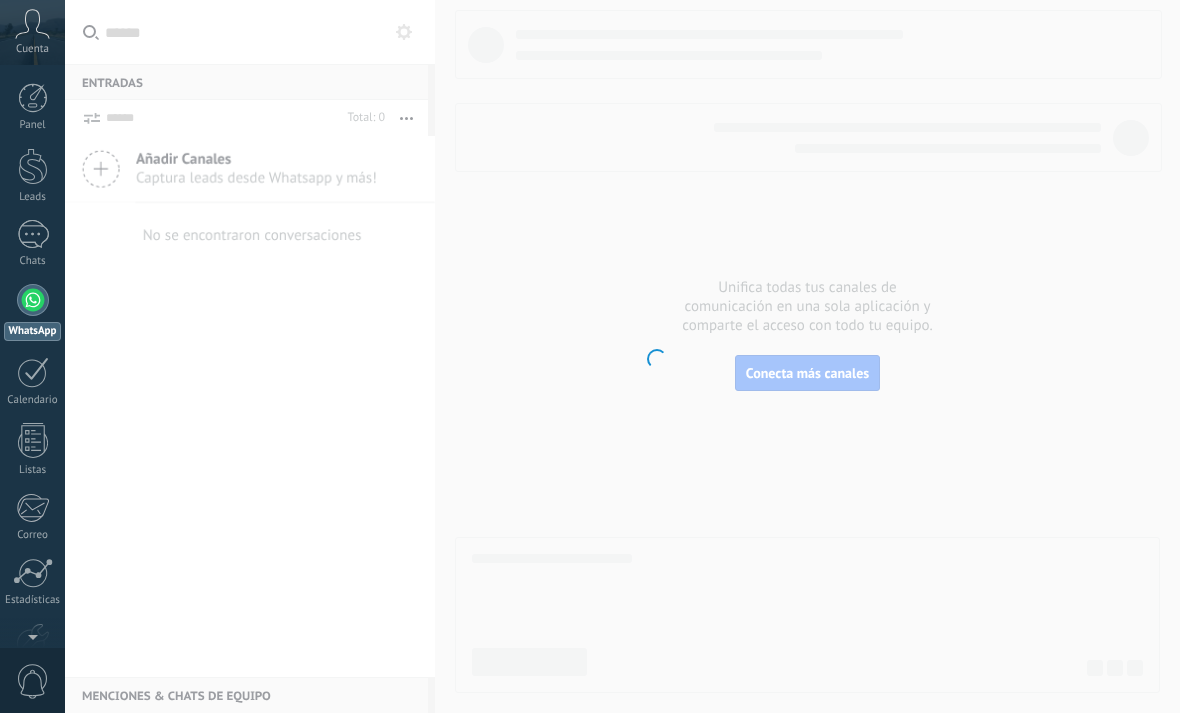 scroll, scrollTop: 0, scrollLeft: 0, axis: both 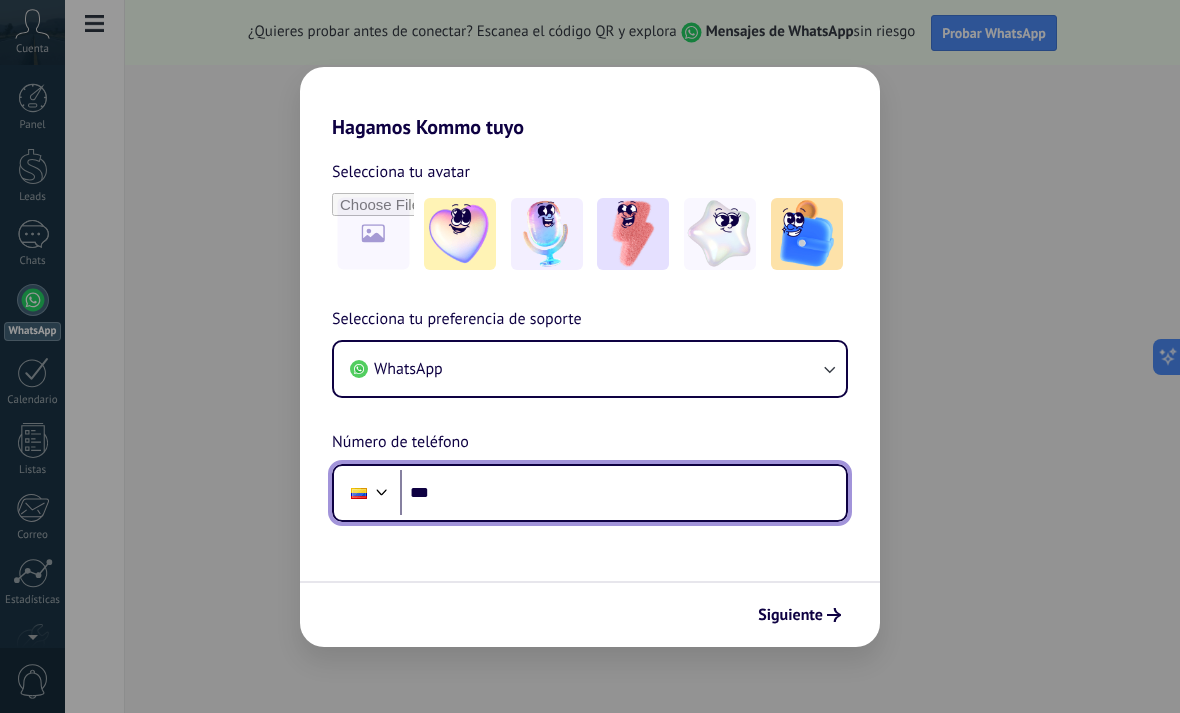 click on "***" at bounding box center (623, 493) 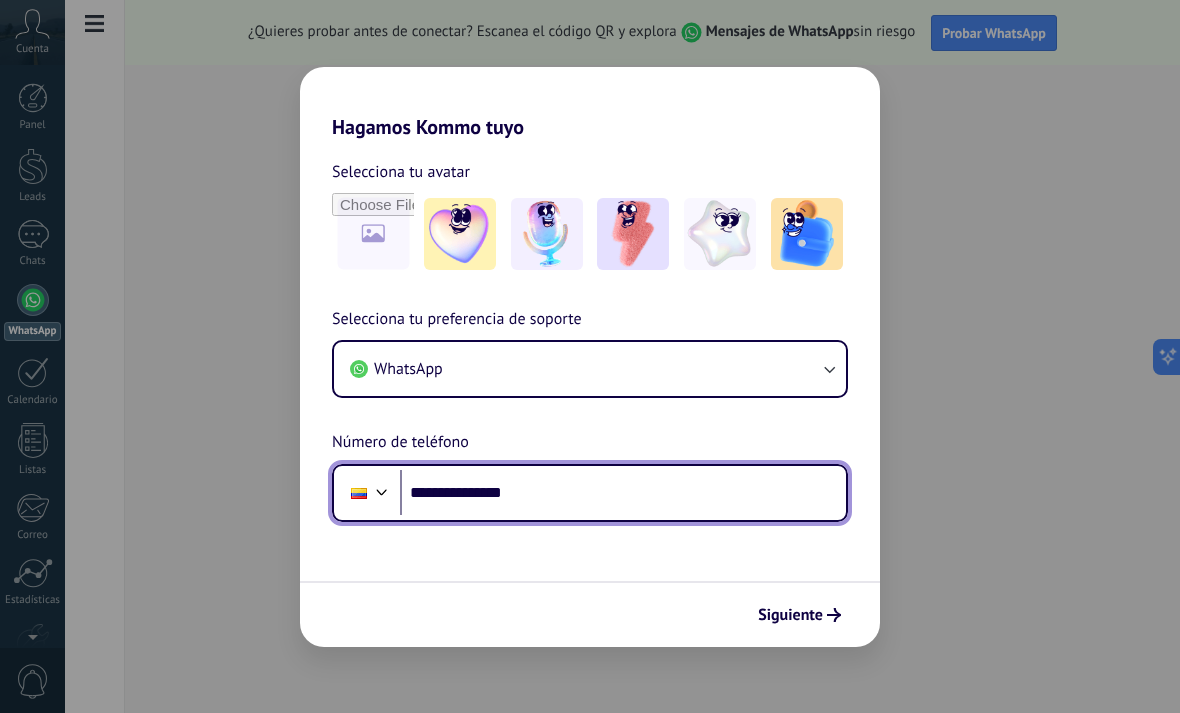type on "**********" 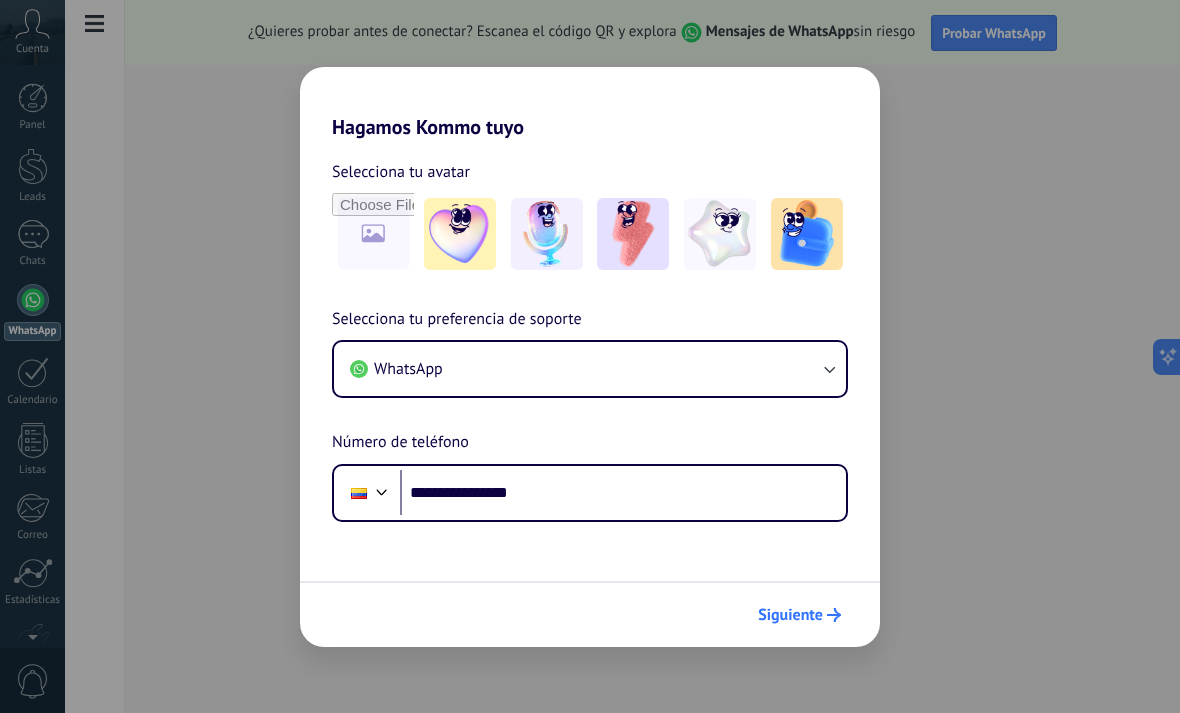 click on "Siguiente" at bounding box center [790, 615] 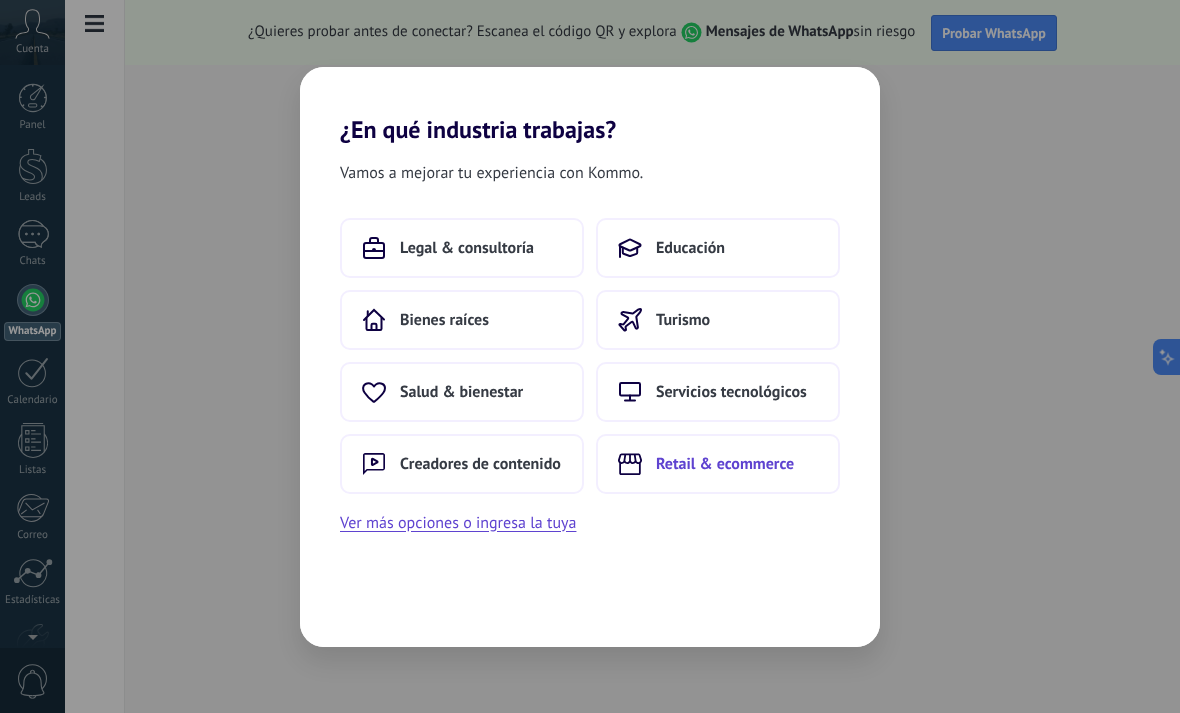 click on "Retail & ecommerce" at bounding box center (725, 464) 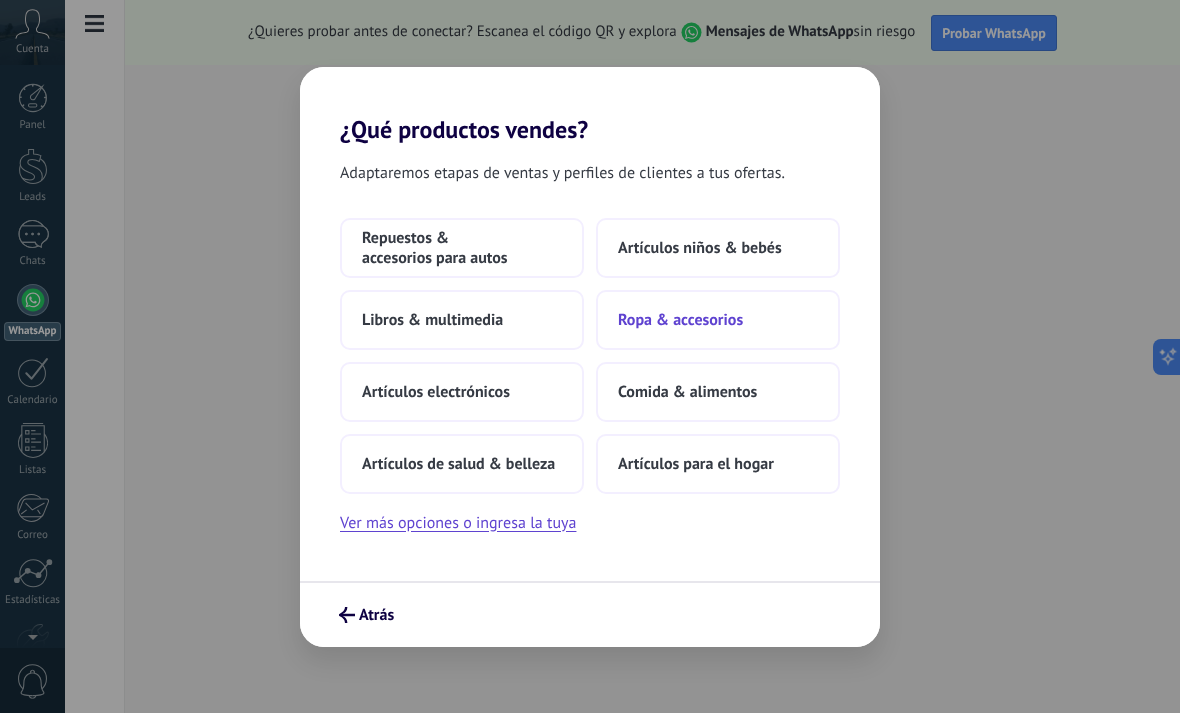 click on "Ropa & accesorios" at bounding box center (680, 320) 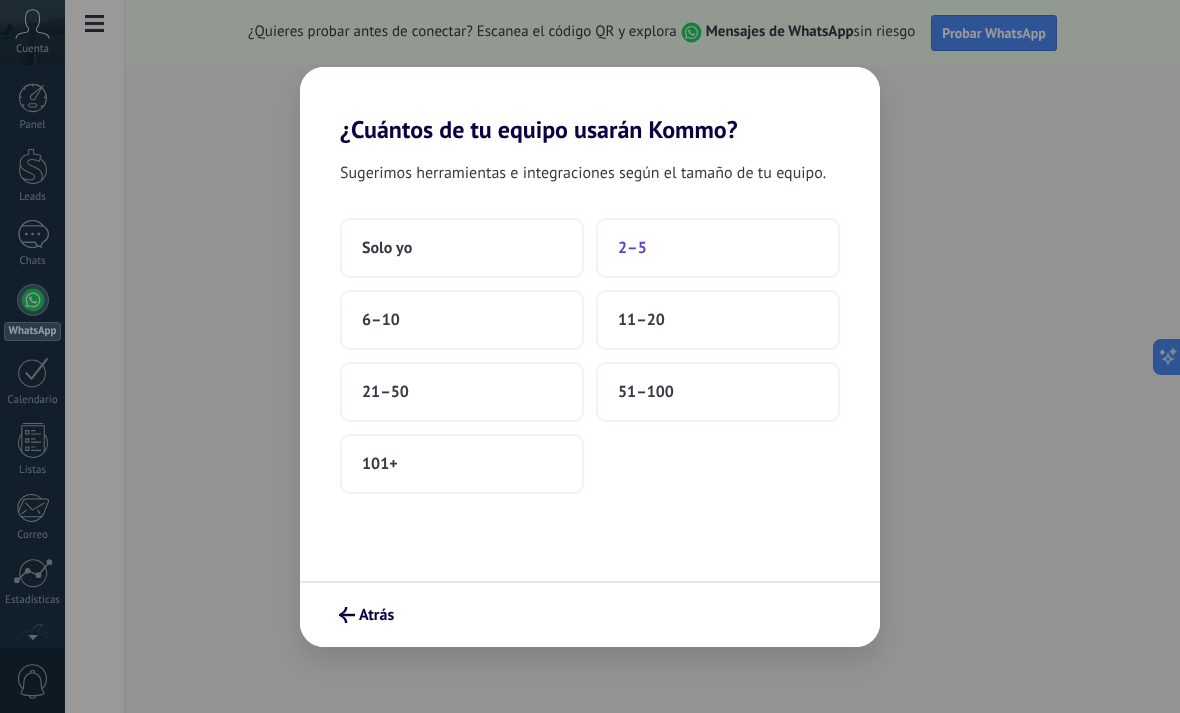 click on "2–5" at bounding box center [718, 248] 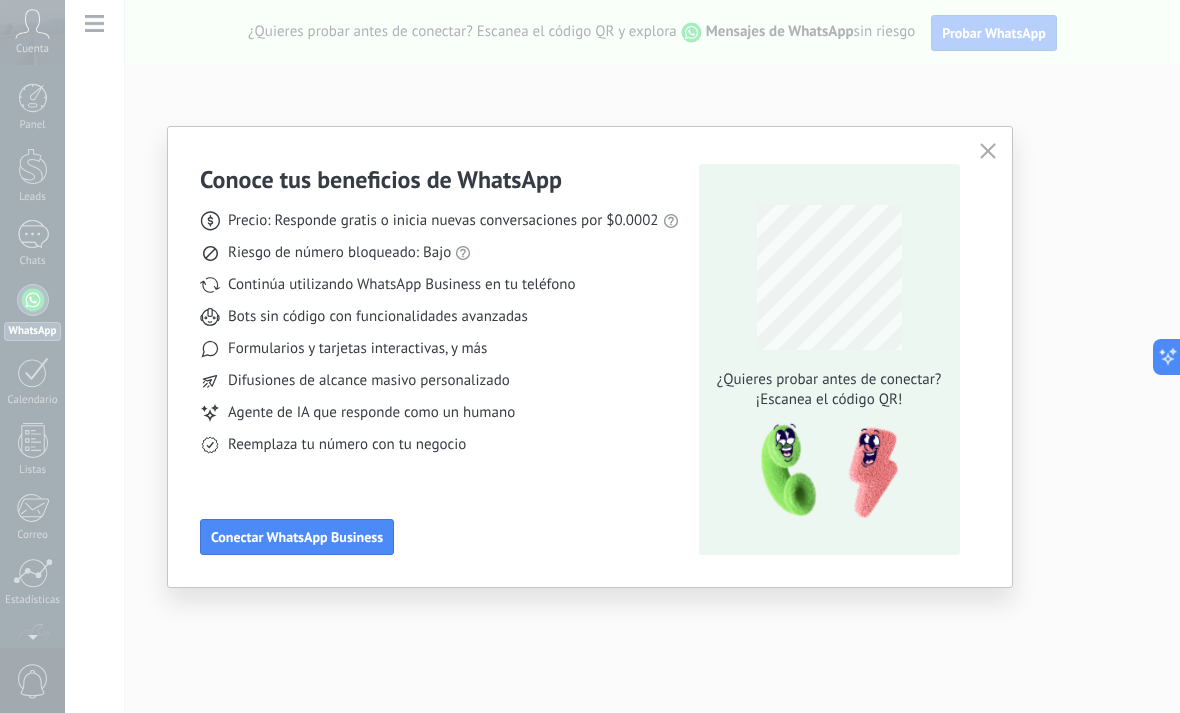 click at bounding box center (988, 152) 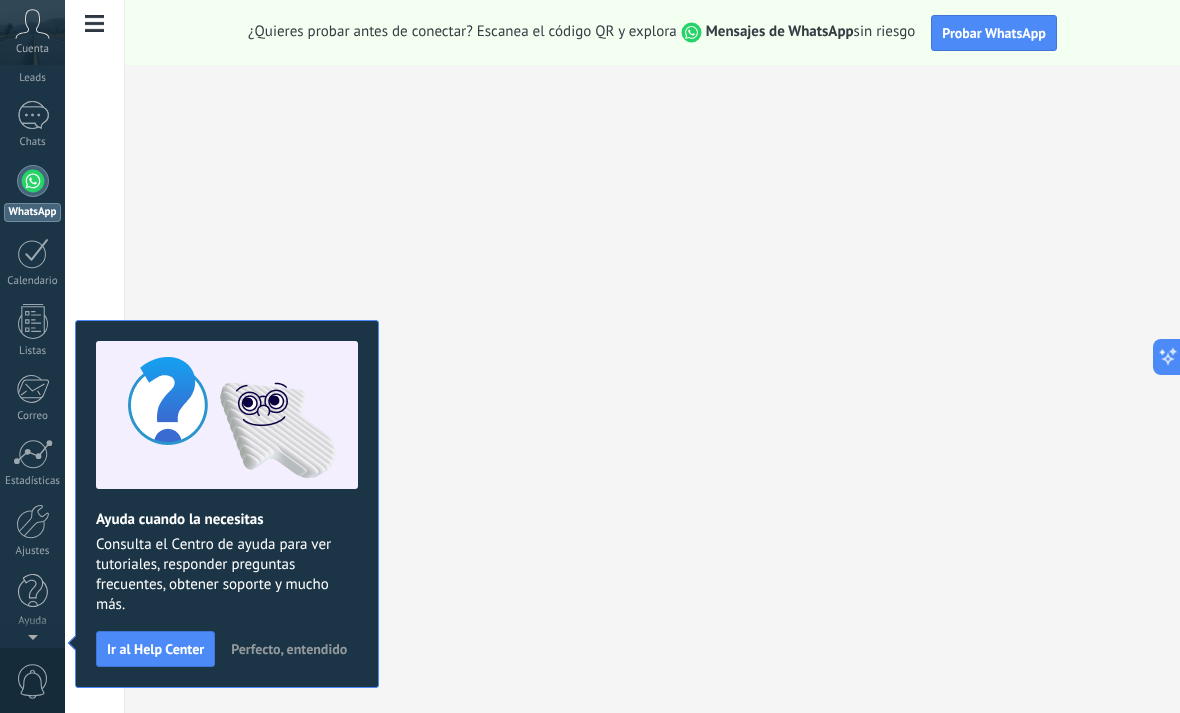 scroll, scrollTop: 0, scrollLeft: 0, axis: both 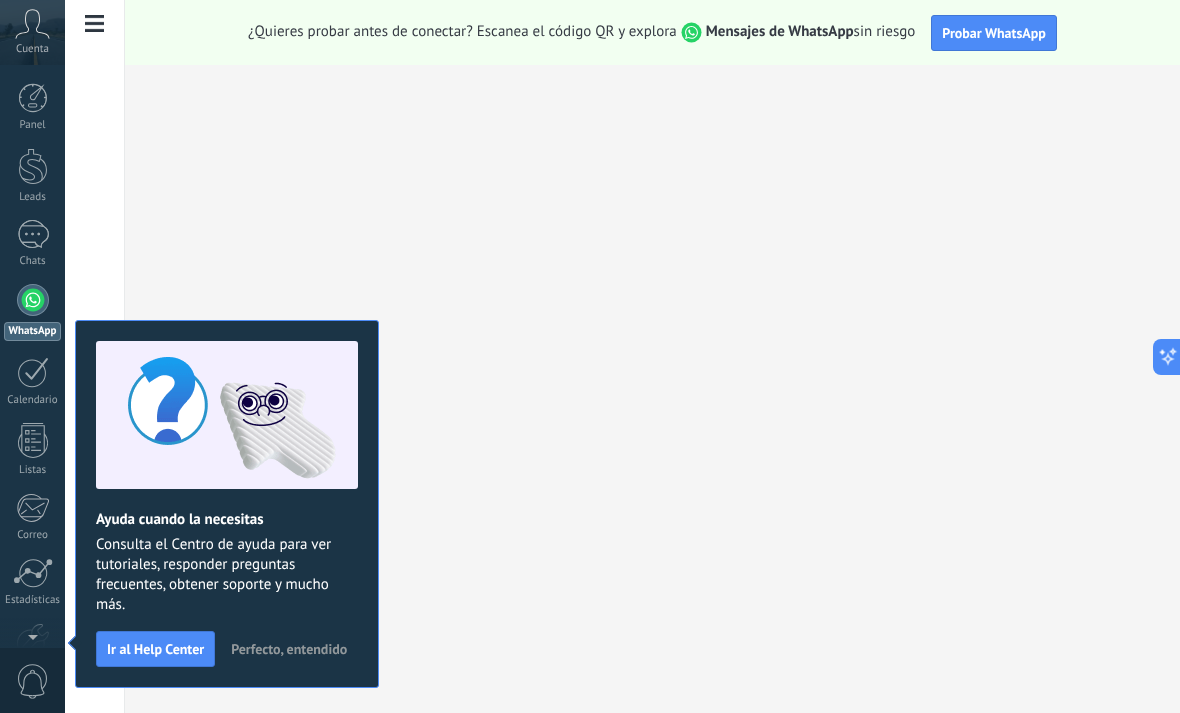 click on "Perfecto, entendido" at bounding box center [289, 649] 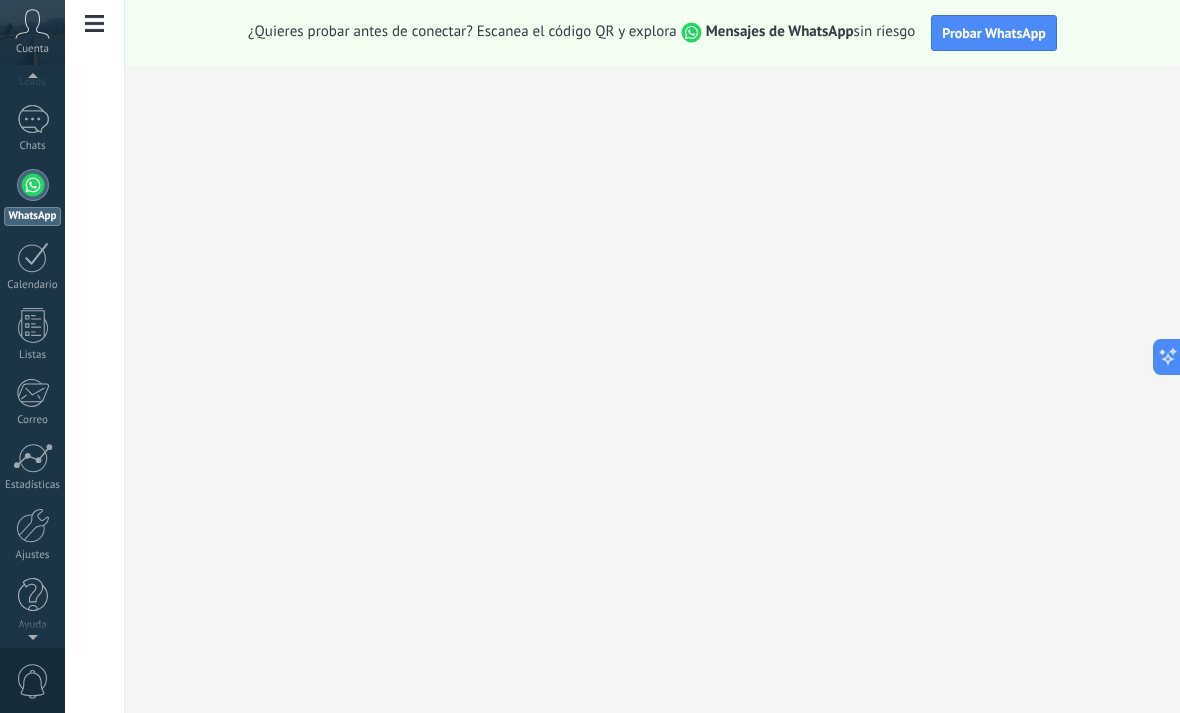 scroll, scrollTop: 113, scrollLeft: 0, axis: vertical 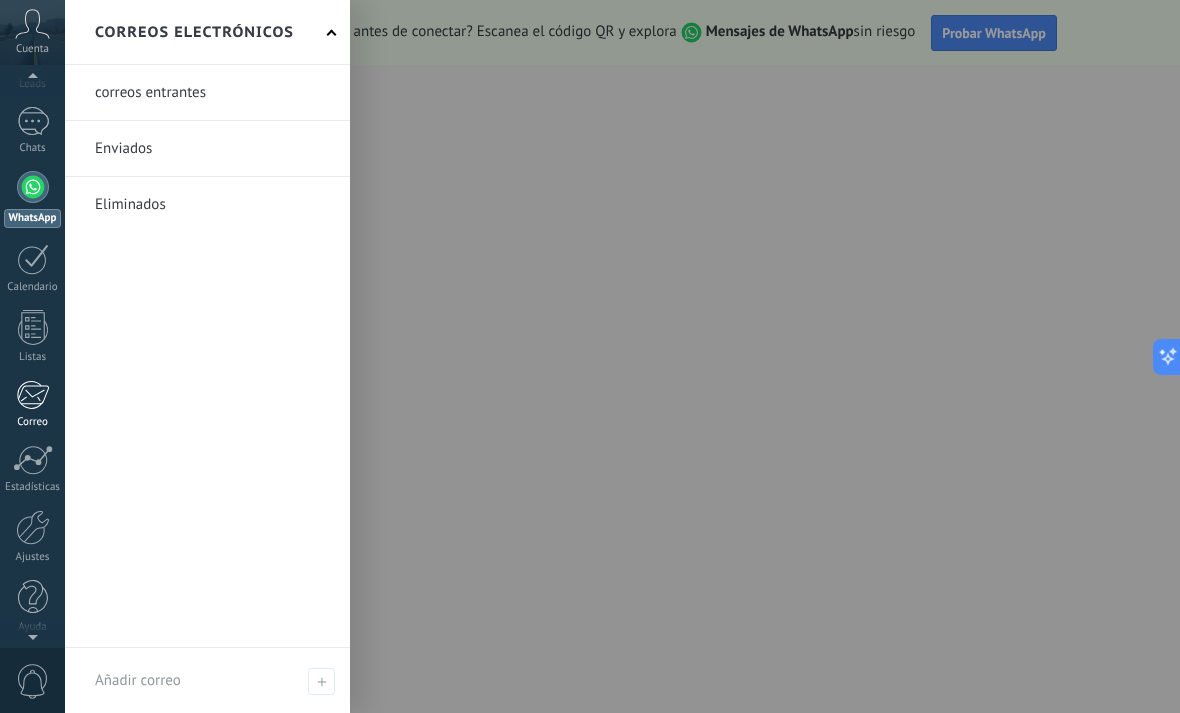 click at bounding box center [32, 395] 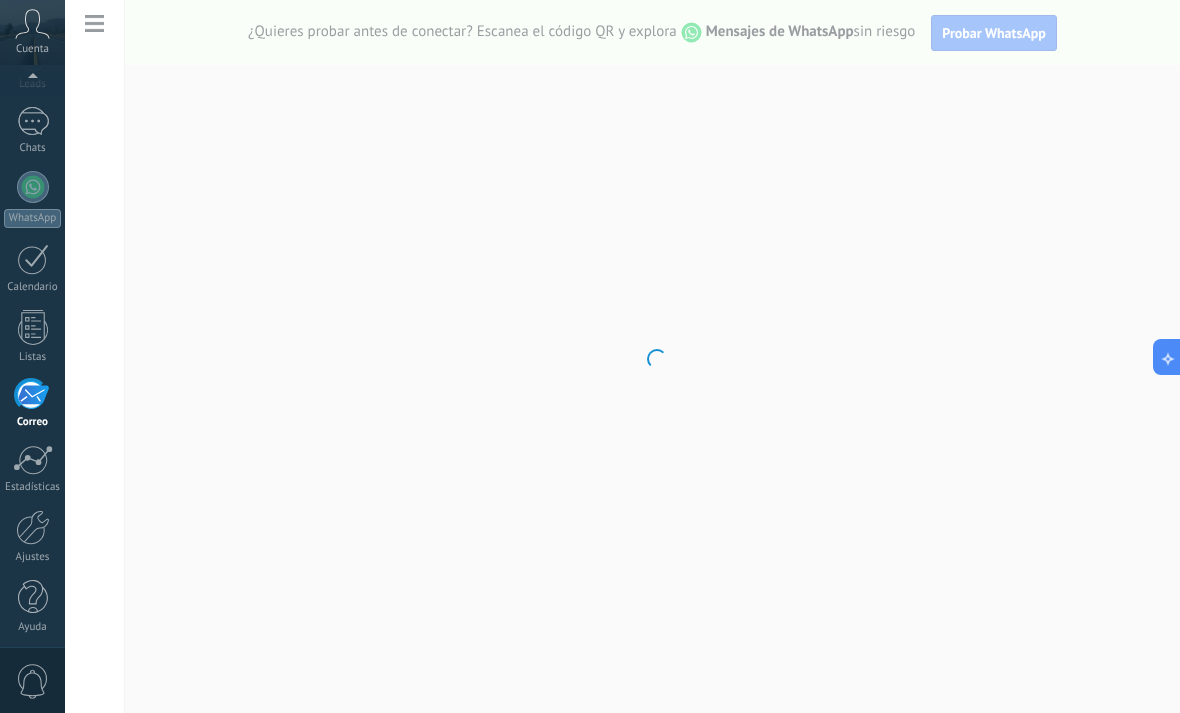 scroll, scrollTop: 119, scrollLeft: 0, axis: vertical 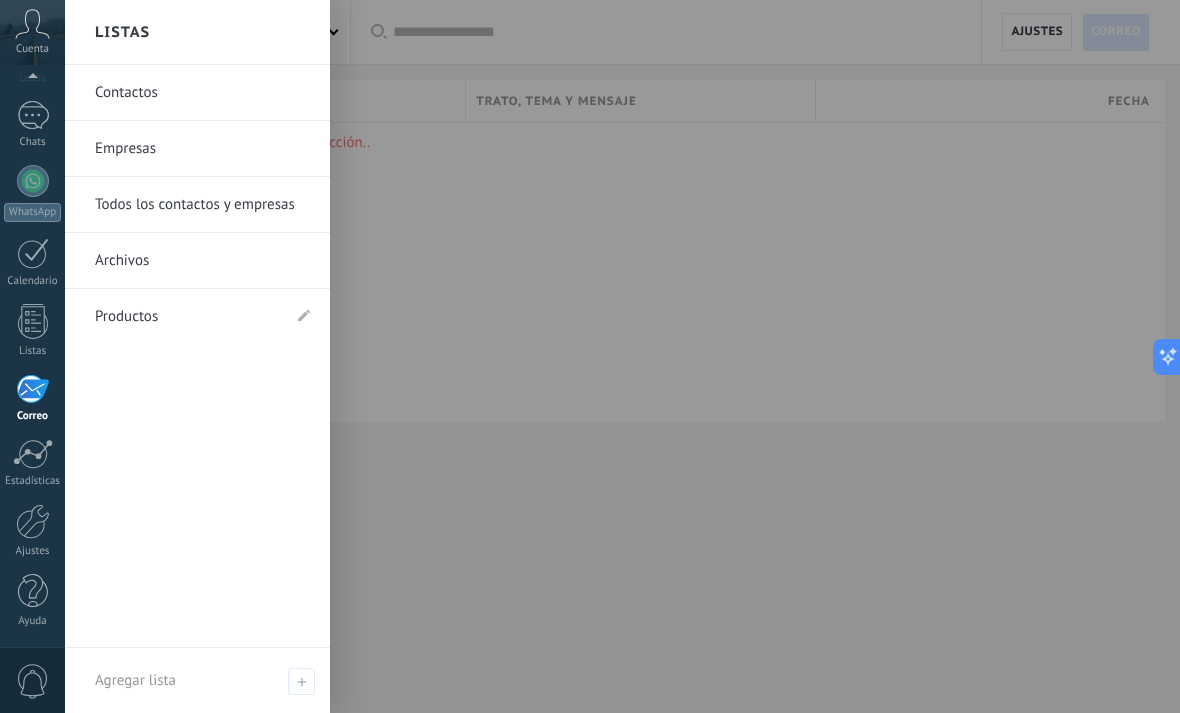 click on "Contactos" at bounding box center (202, 93) 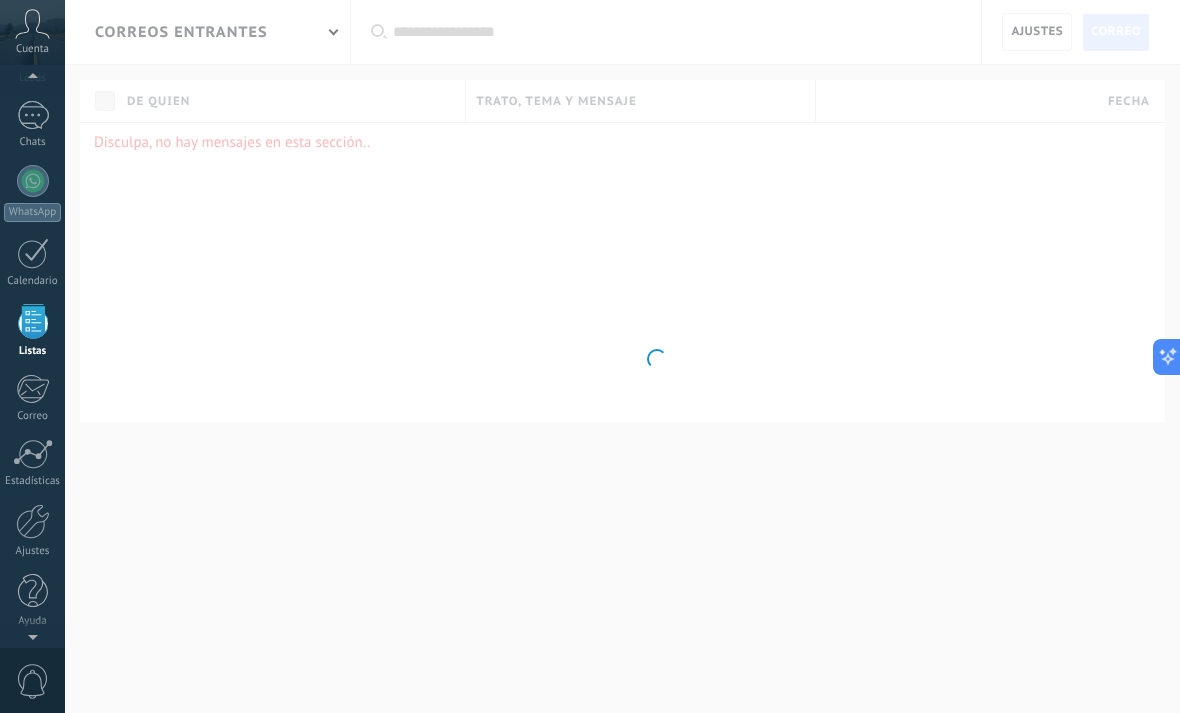 scroll, scrollTop: 52, scrollLeft: 0, axis: vertical 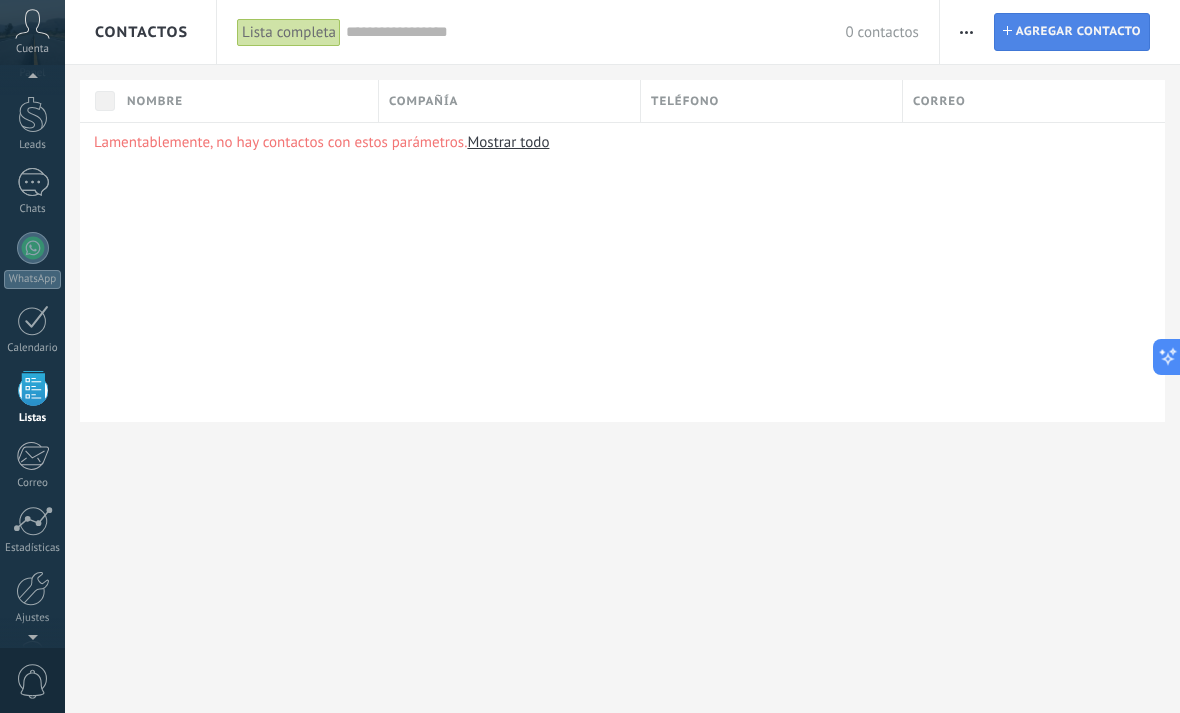 click on "Agregar contacto" at bounding box center (1078, 32) 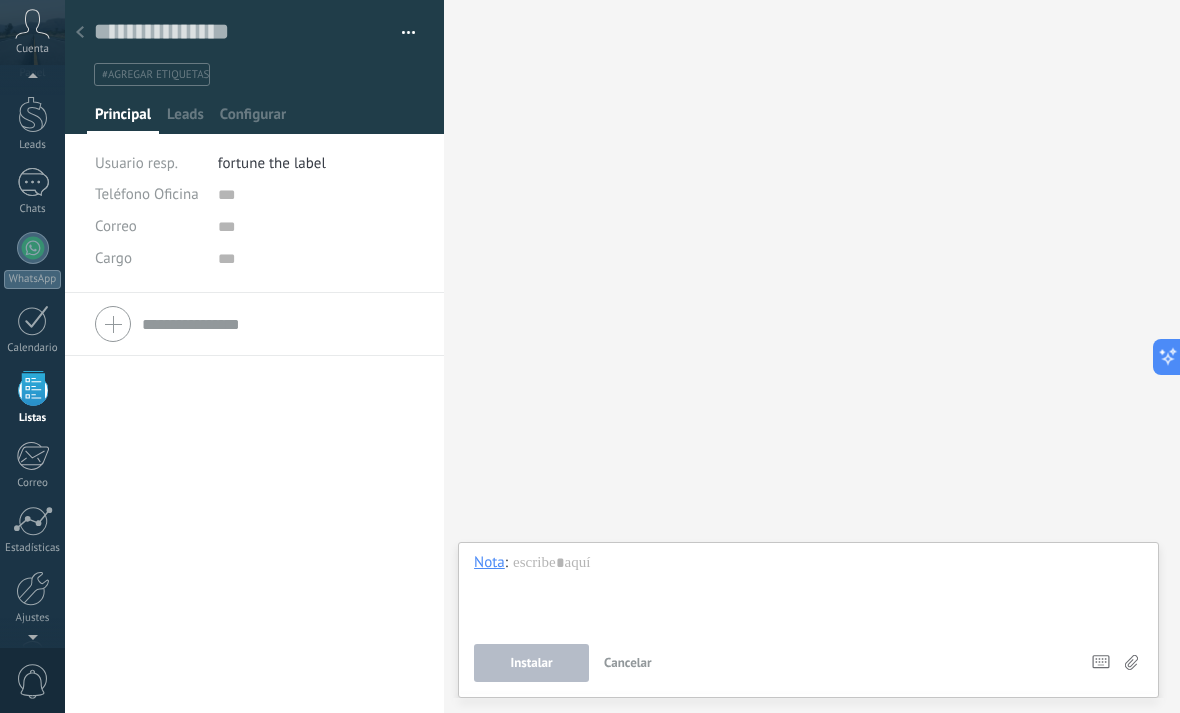 click on "fortune the label" at bounding box center (272, 163) 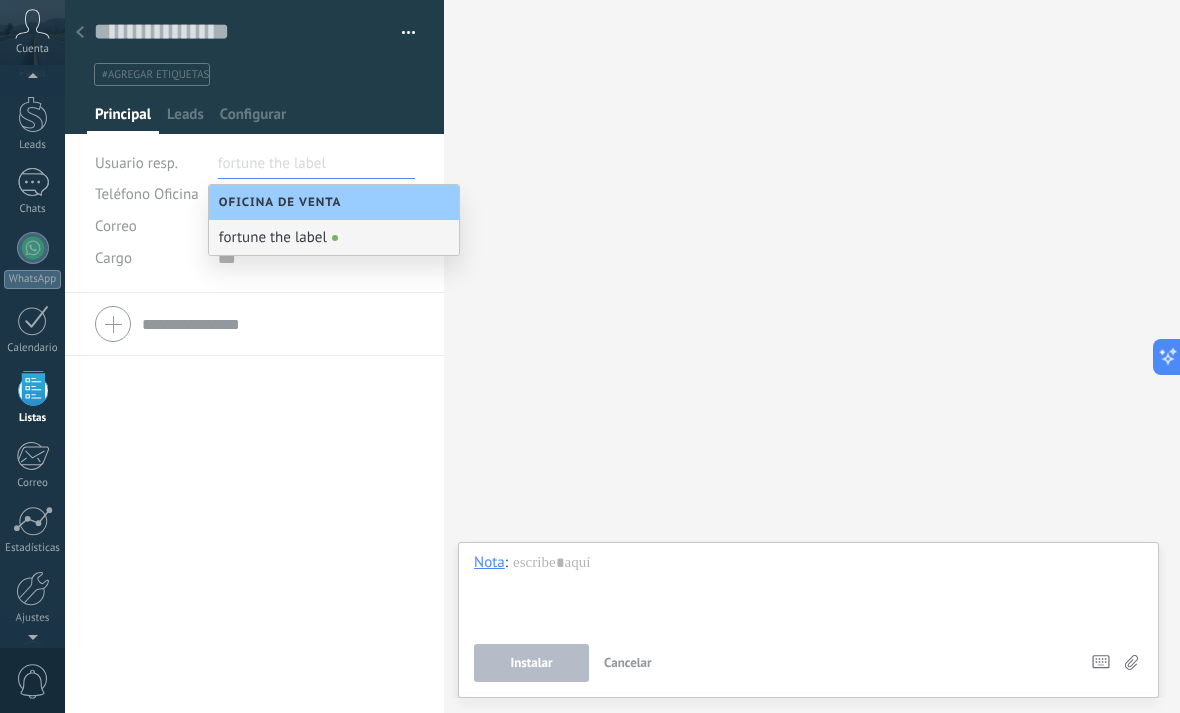 click on "fortune the label" at bounding box center (334, 237) 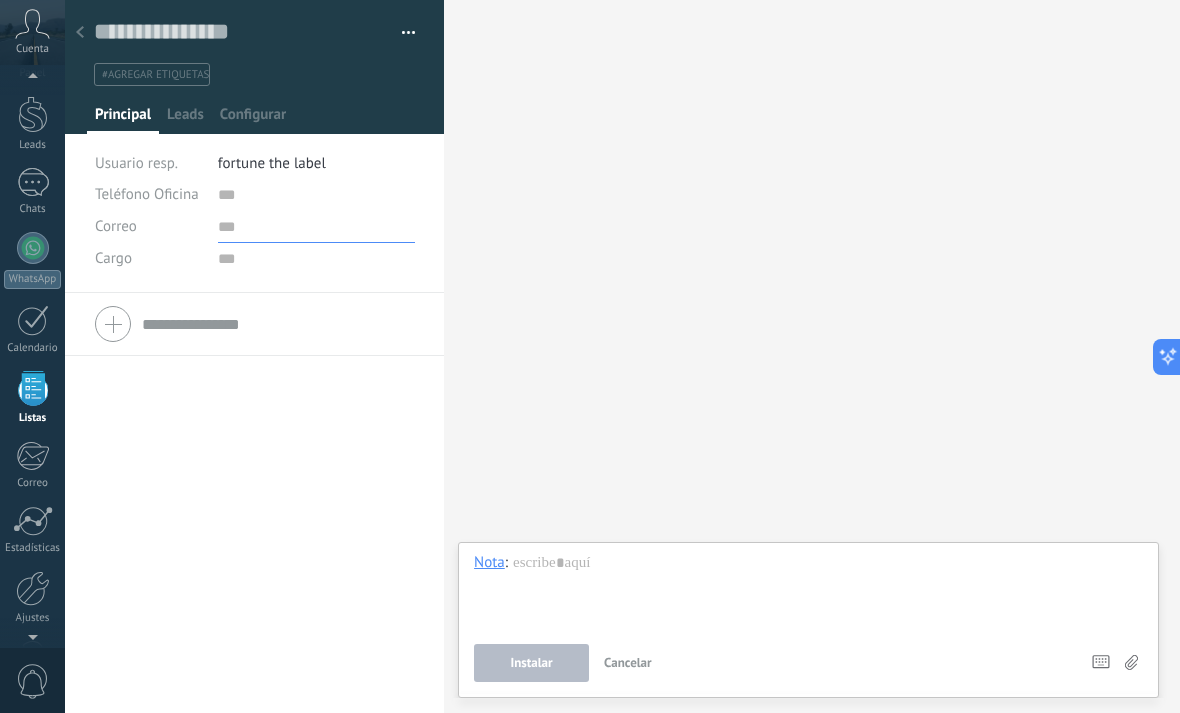 click at bounding box center [316, 227] 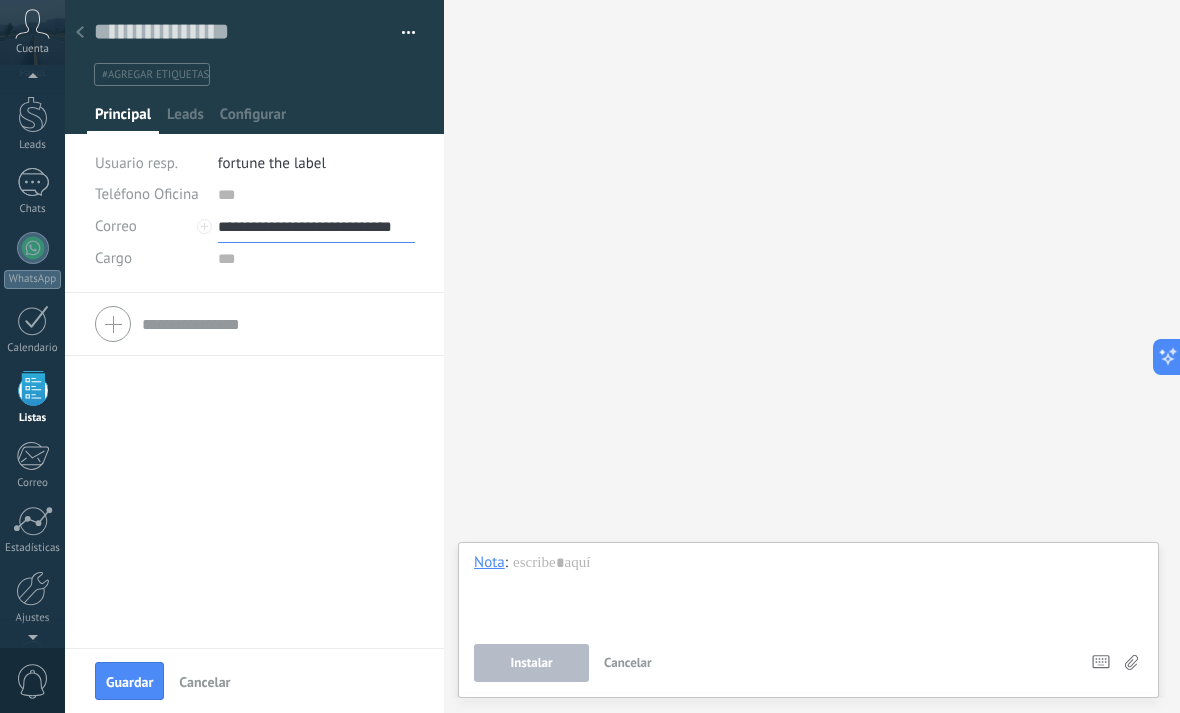 type on "**********" 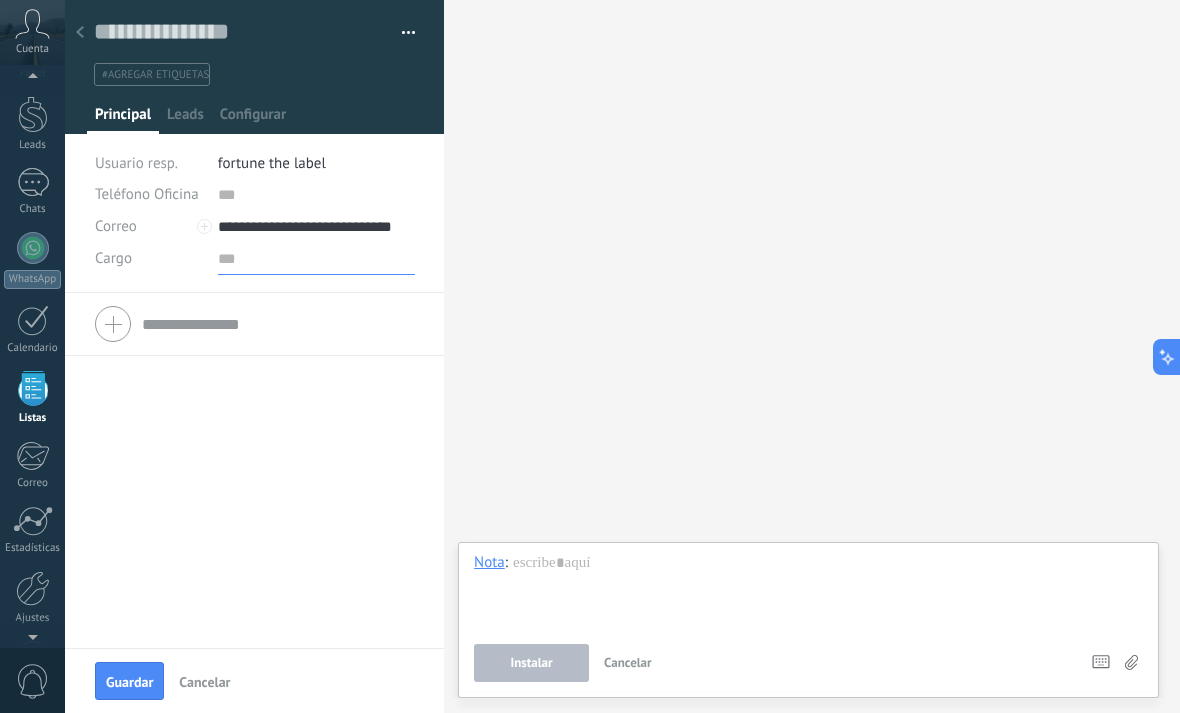 click at bounding box center (316, 259) 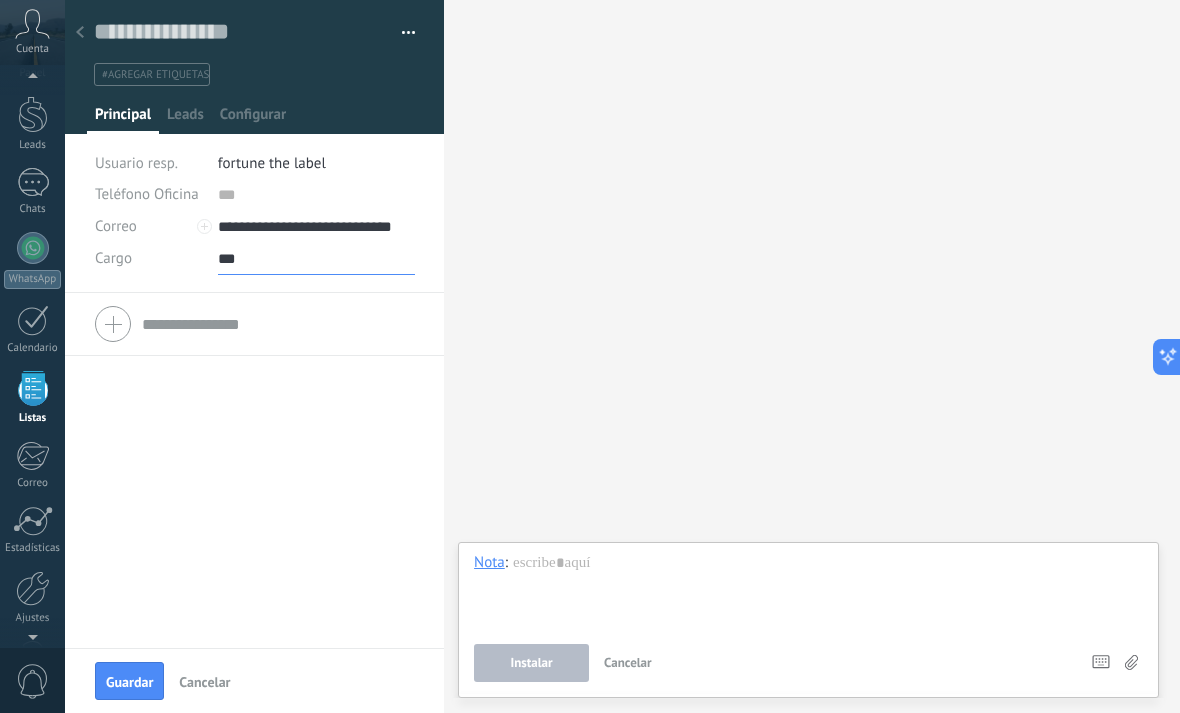 type on "***" 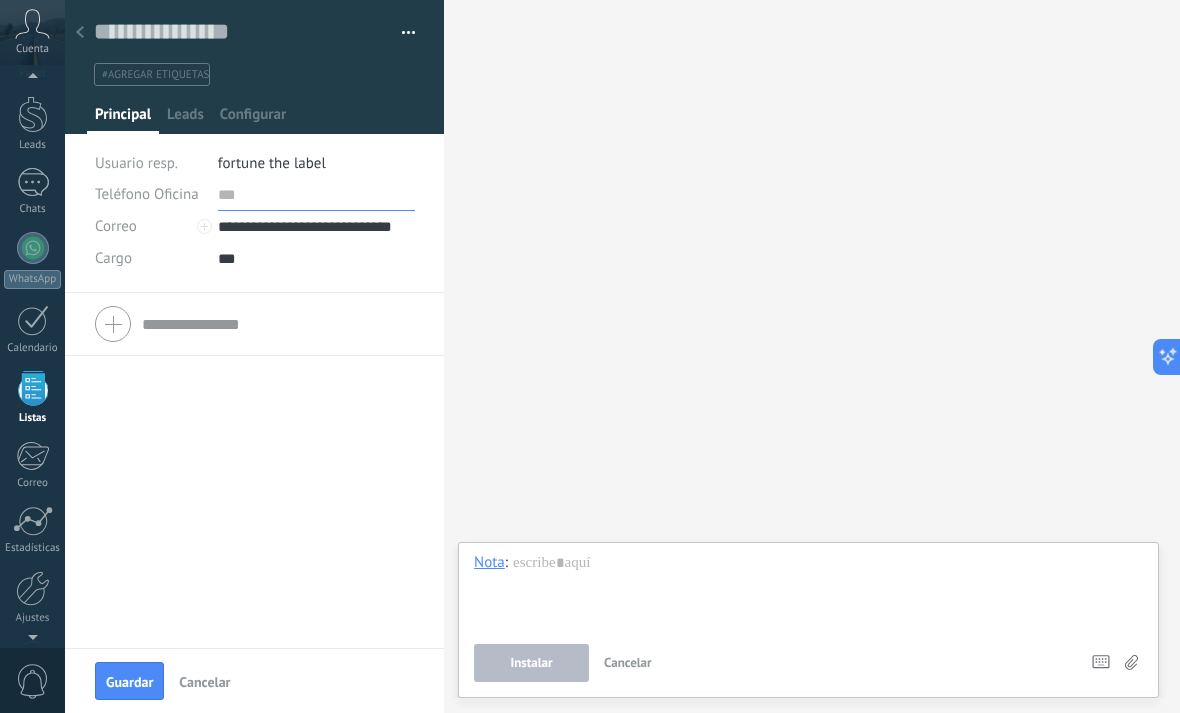 click at bounding box center [316, 195] 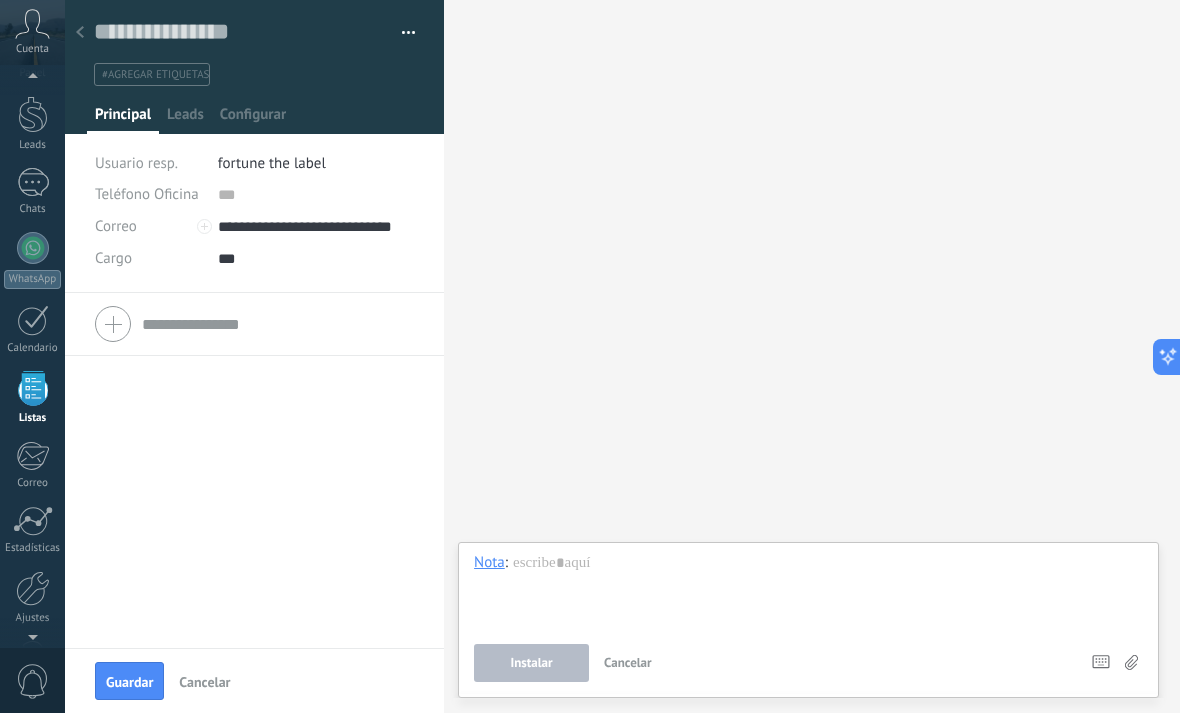 click at bounding box center [254, 324] 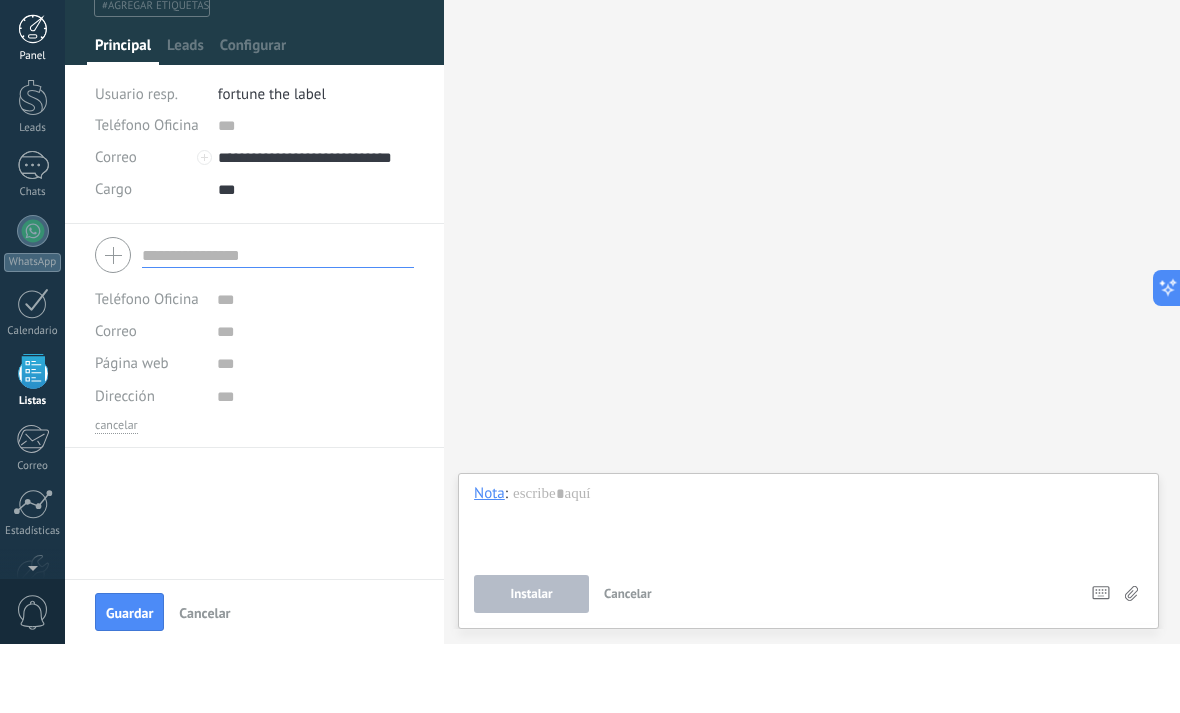scroll, scrollTop: 0, scrollLeft: 0, axis: both 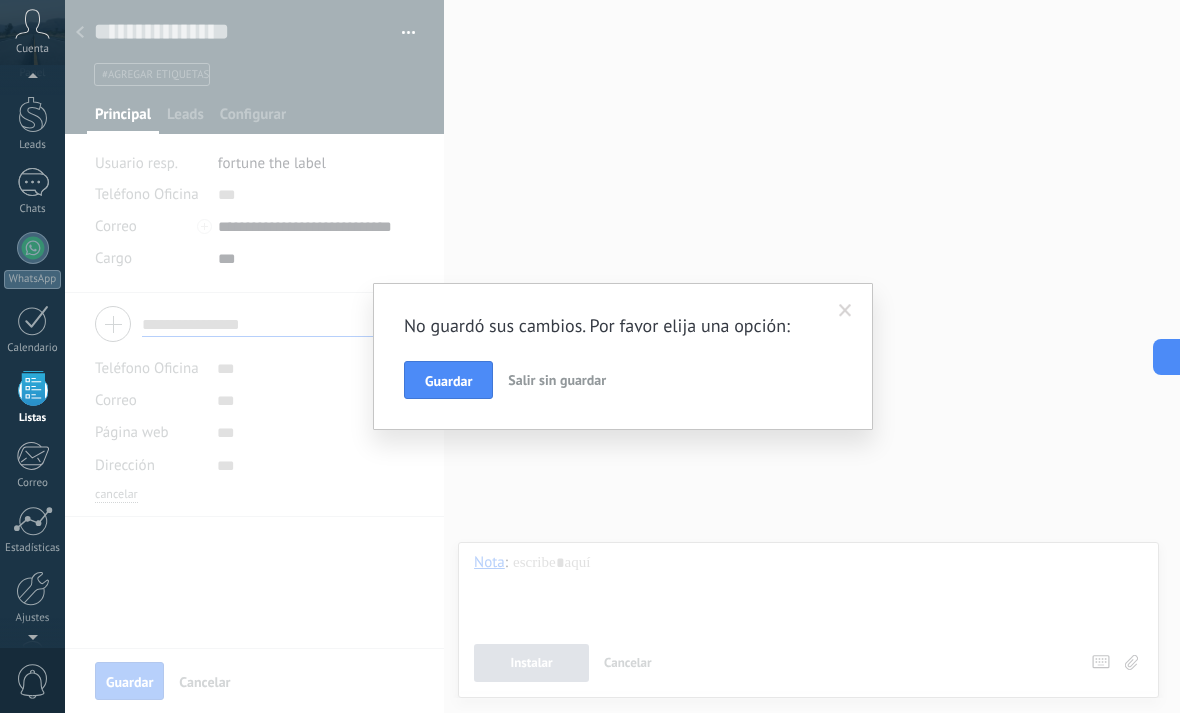click on "Salir sin guardar" at bounding box center [557, 380] 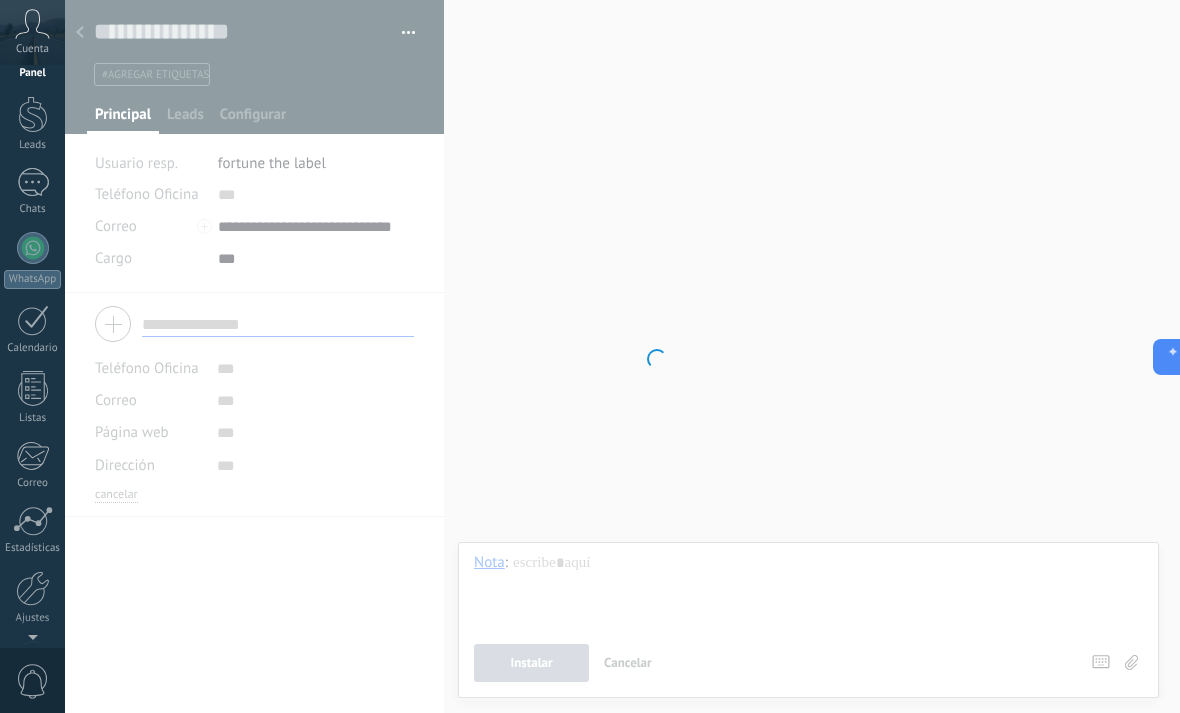 scroll, scrollTop: 0, scrollLeft: 0, axis: both 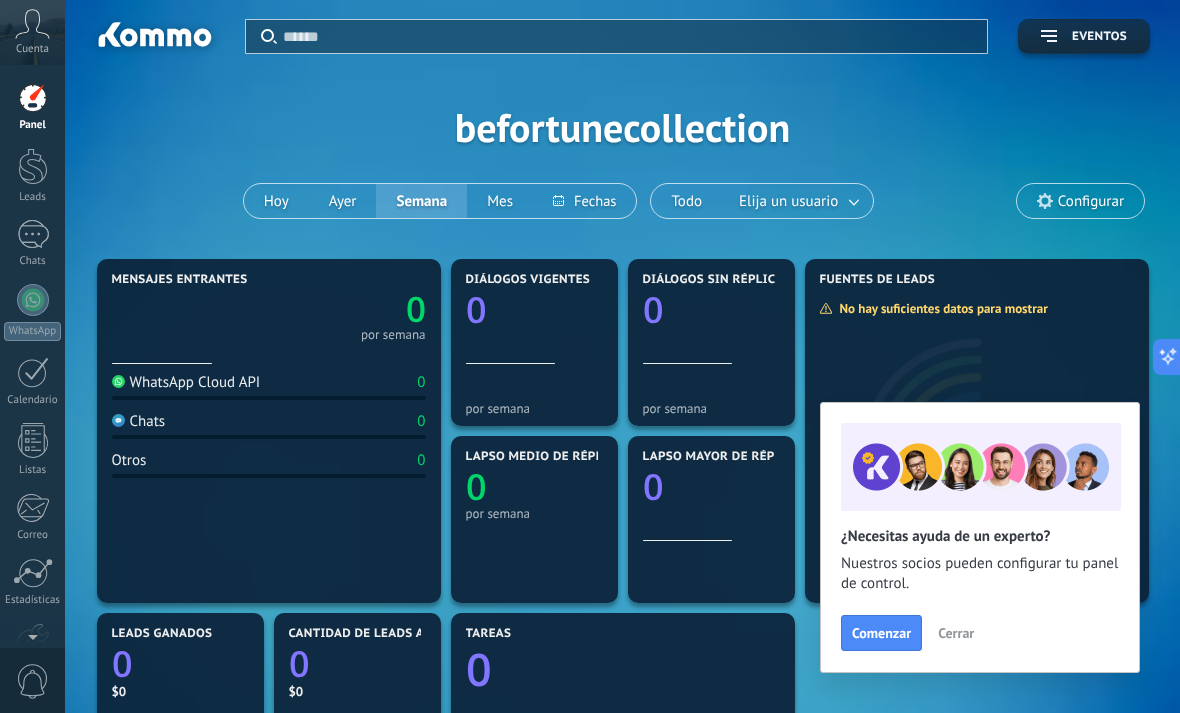 click on "Aplicar Eventos befortunecollection Hoy Ayer Semana Mes Todo Elija un usuario Configurar" at bounding box center [622, 127] 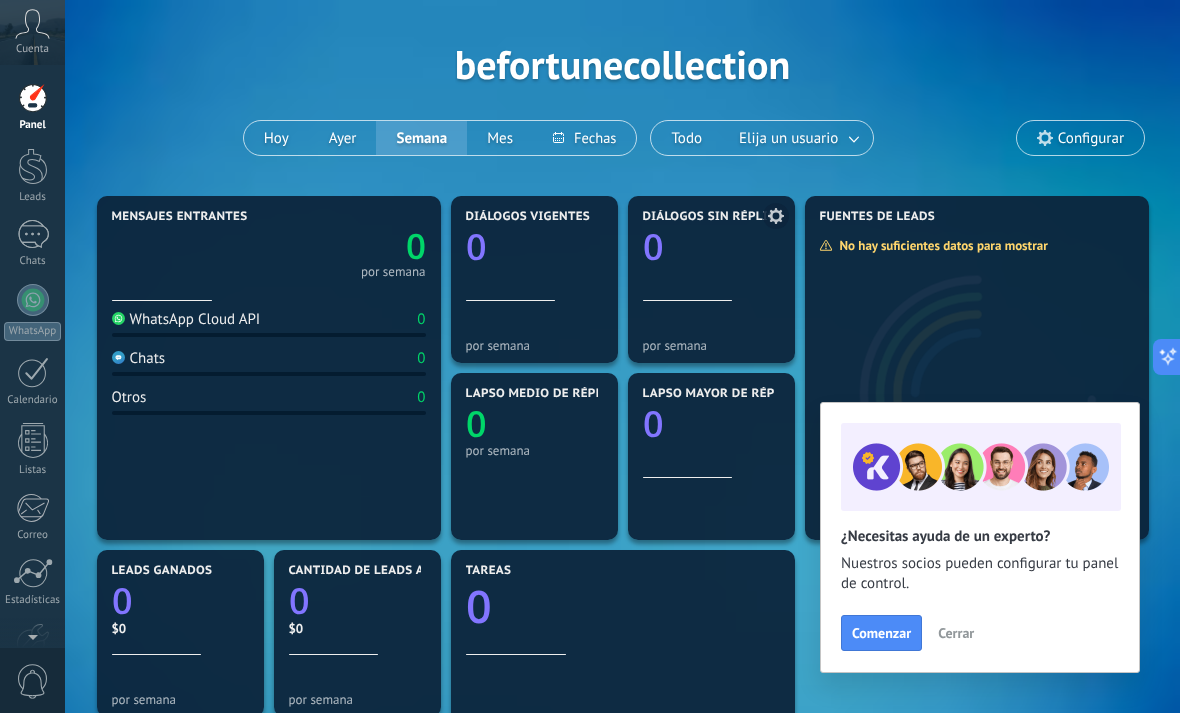 scroll, scrollTop: 59, scrollLeft: 0, axis: vertical 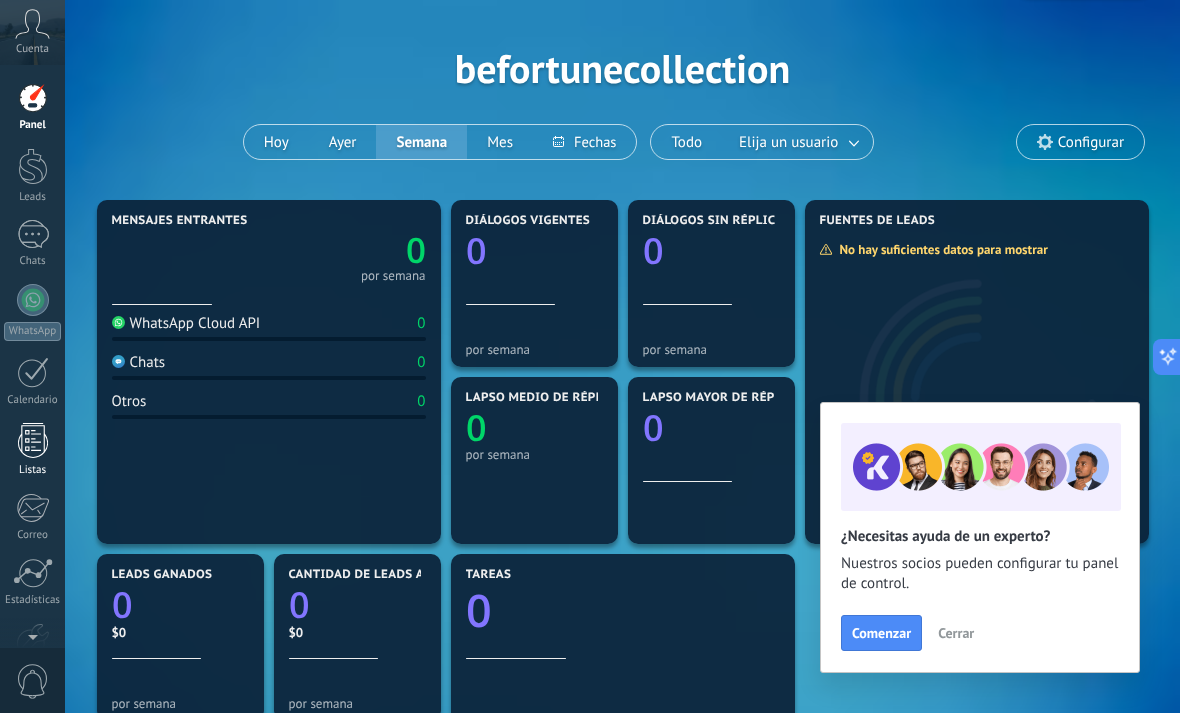 click at bounding box center (33, 440) 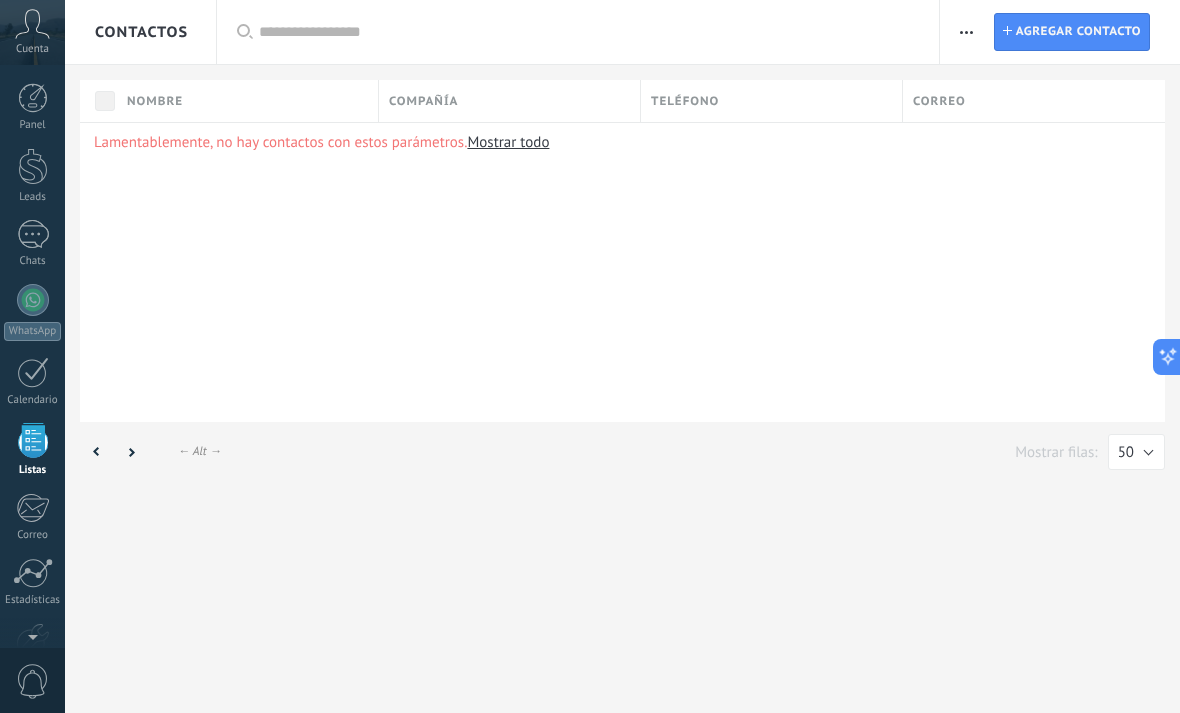 scroll, scrollTop: 0, scrollLeft: 0, axis: both 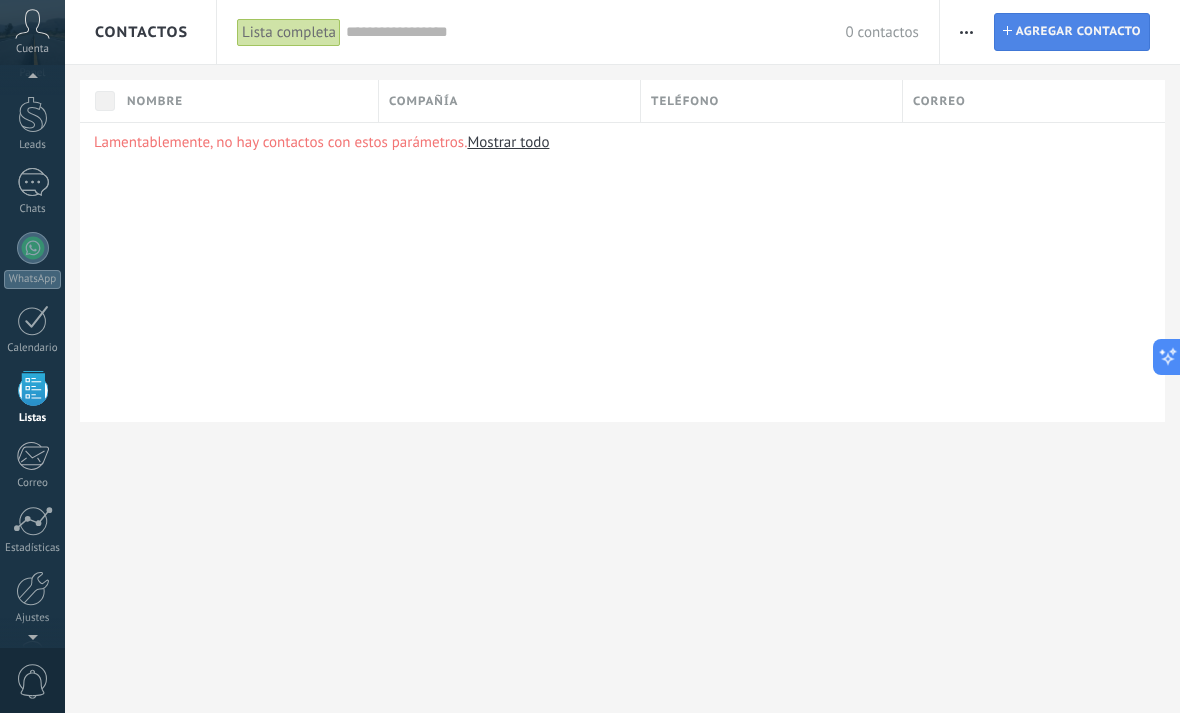 click on "Agregar contacto" at bounding box center [1078, 32] 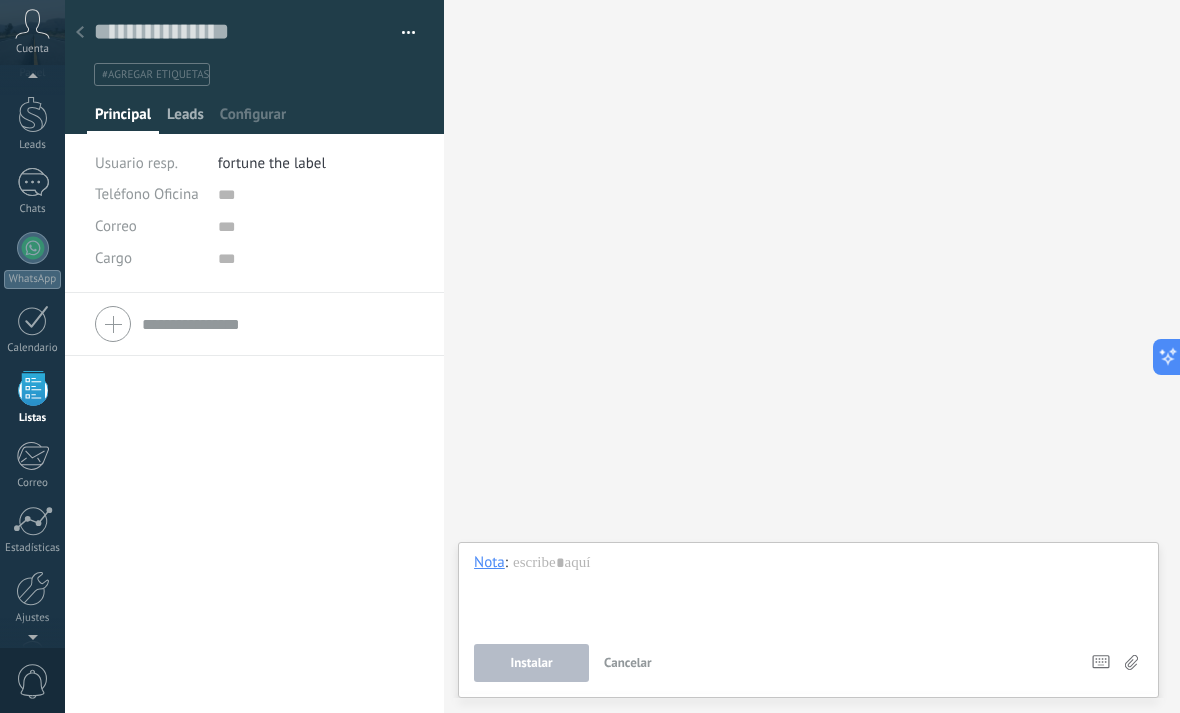 click on "Leads" at bounding box center [185, 119] 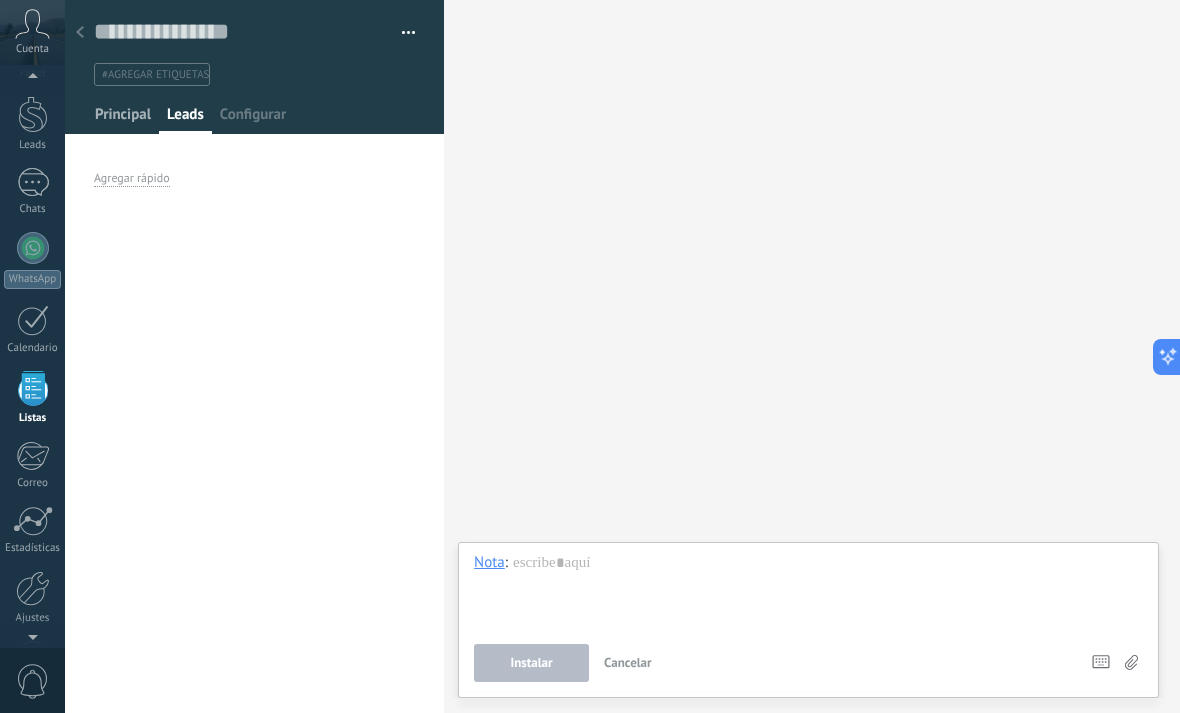 click on "Principal" at bounding box center [123, 119] 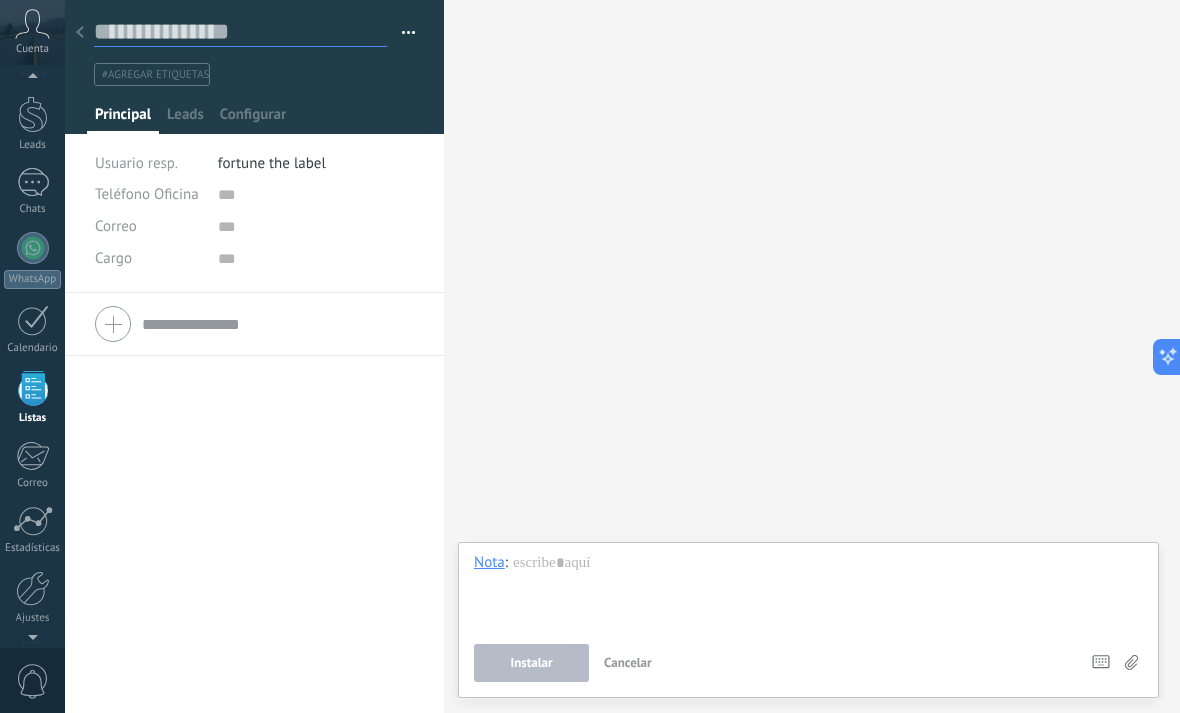 click at bounding box center (240, 32) 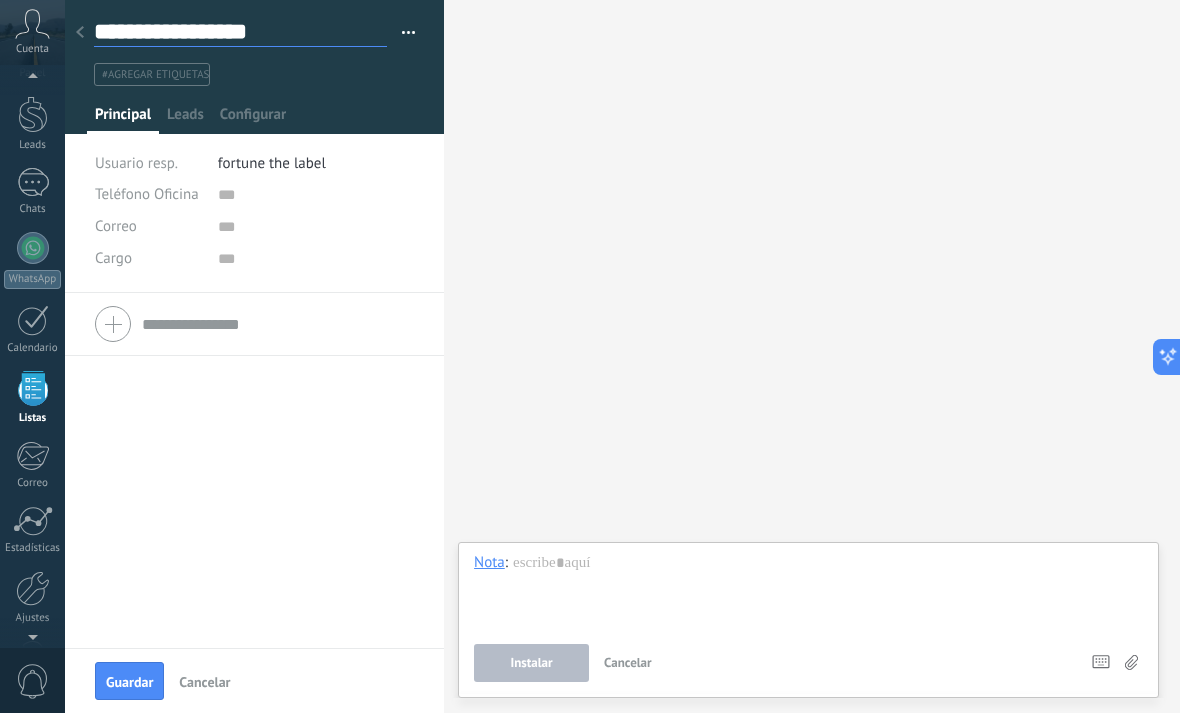 type on "**********" 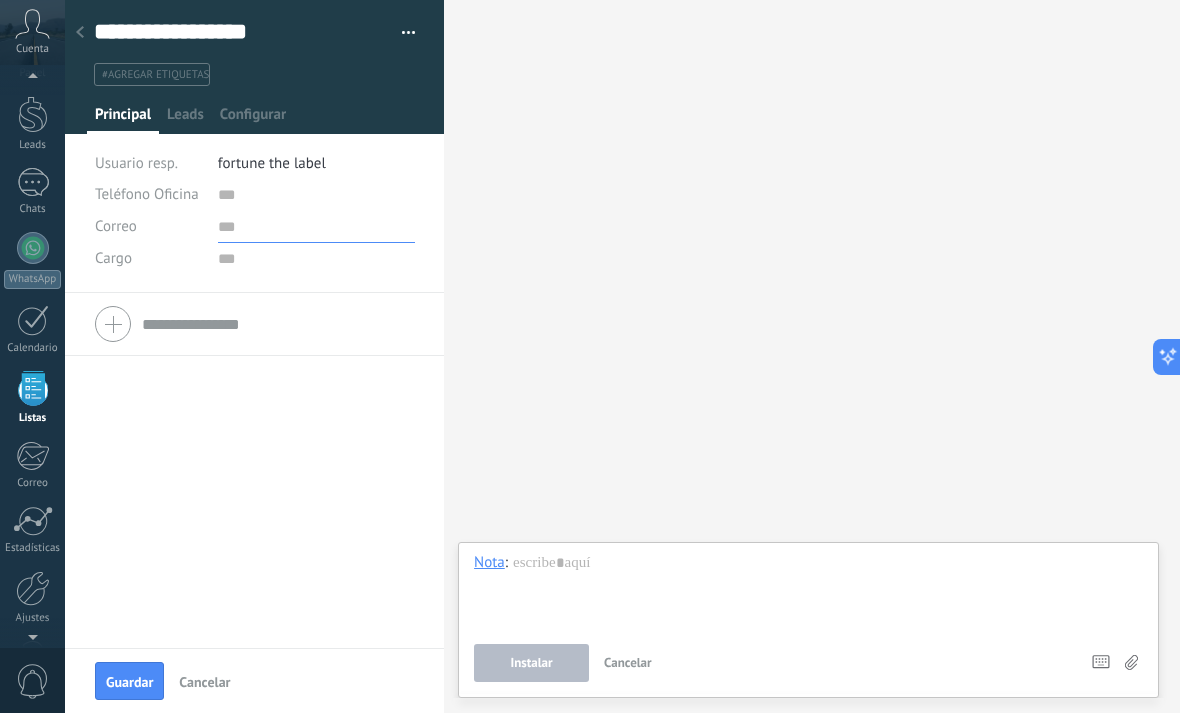 click at bounding box center [316, 227] 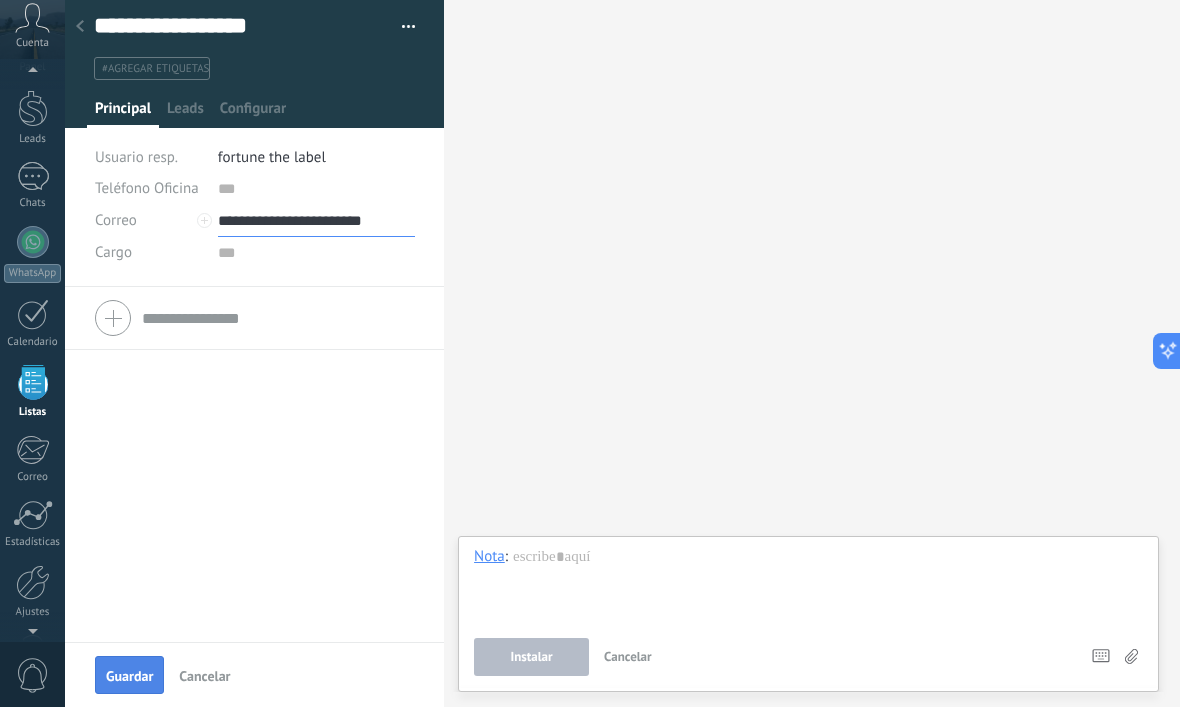 type on "**********" 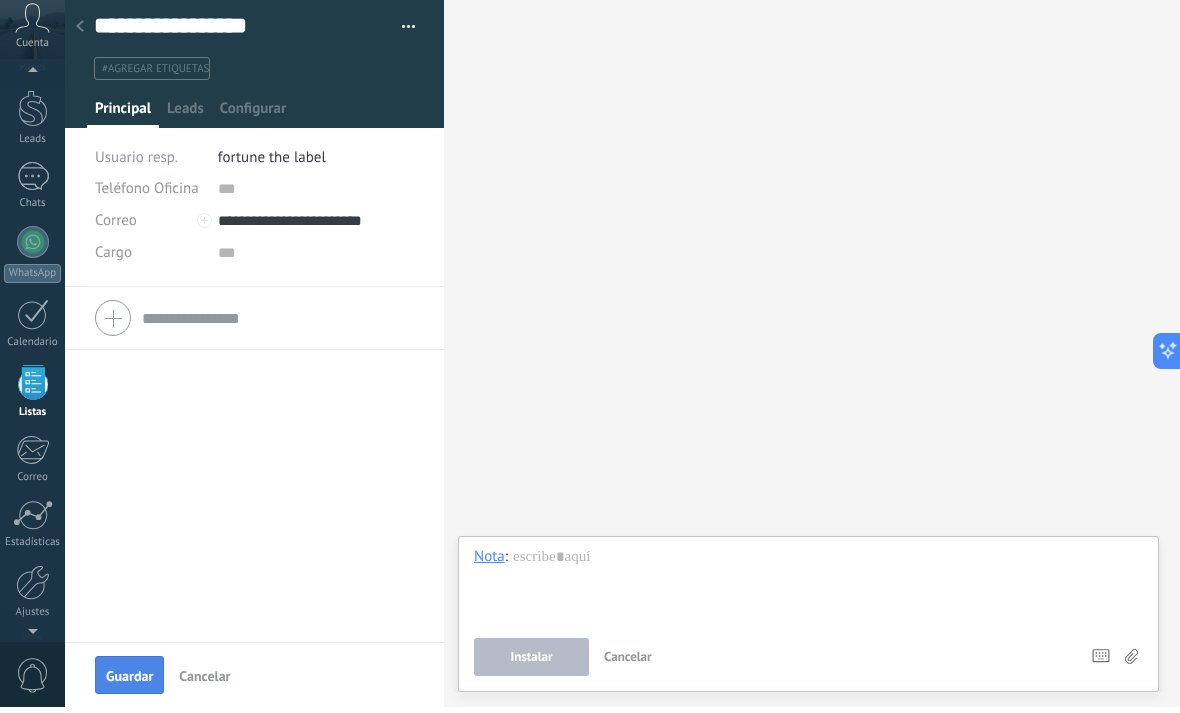 click on "Guardar" at bounding box center [129, 682] 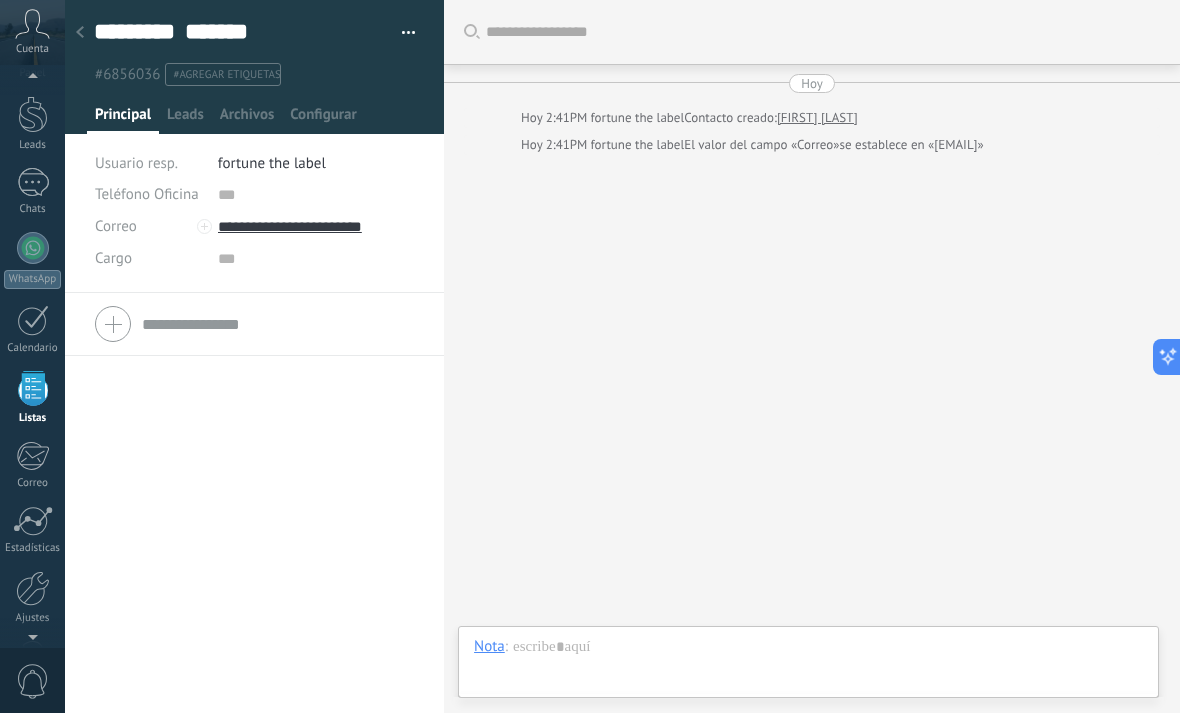 click at bounding box center (254, 324) 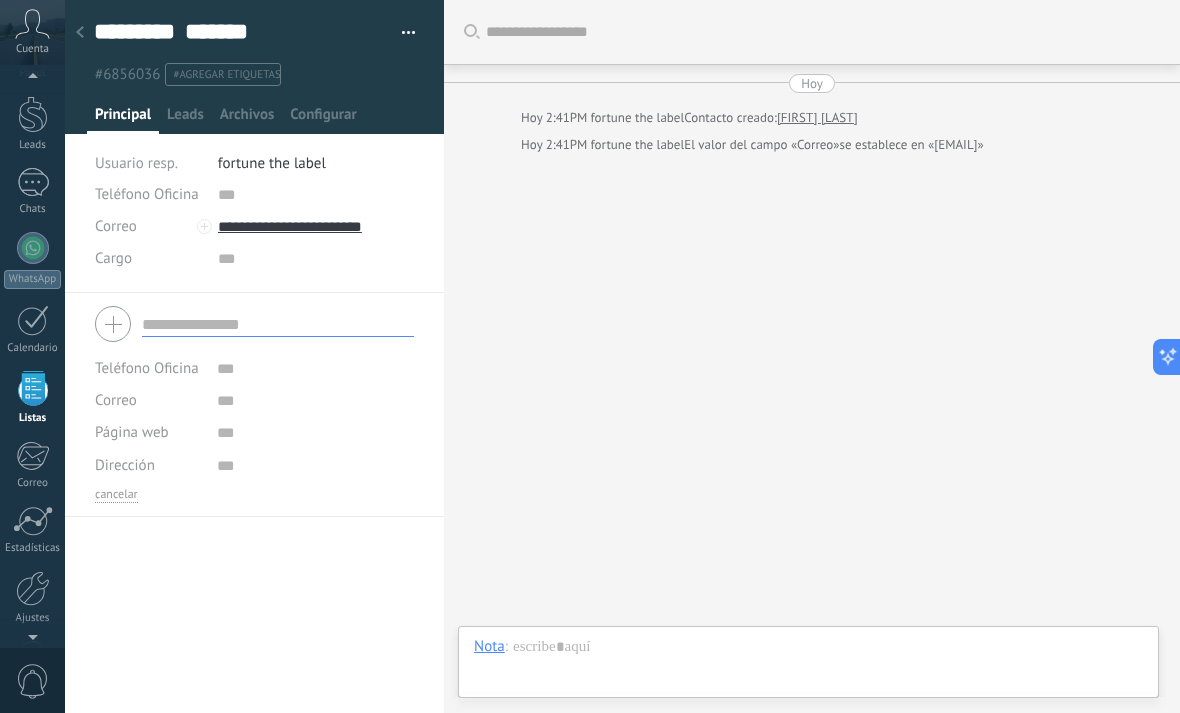 click on "Teléfono Oficina
Ofic. directo
Celular
Fax
Casa
Otro
Teléfono Oficina
Llamar
Copiar
Editar
Correo
E-mail priv.
Otro e-mail
Correo
Correo
Copiar" at bounding box center (254, 503) 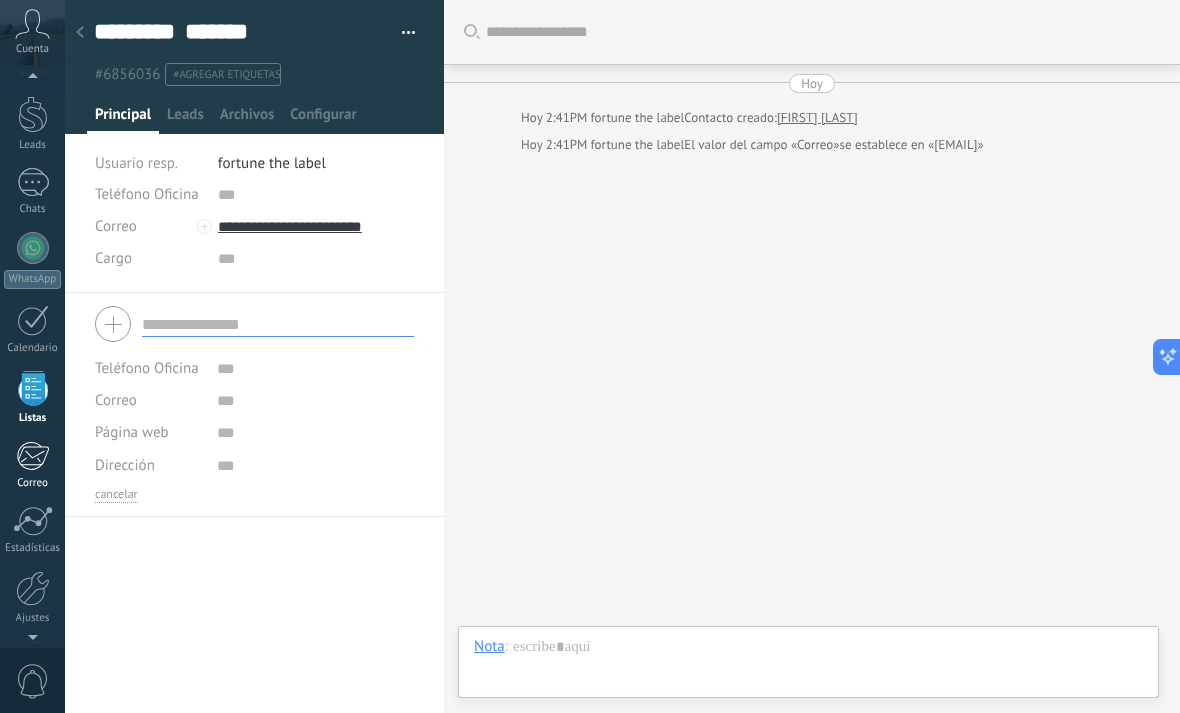 click at bounding box center (32, 456) 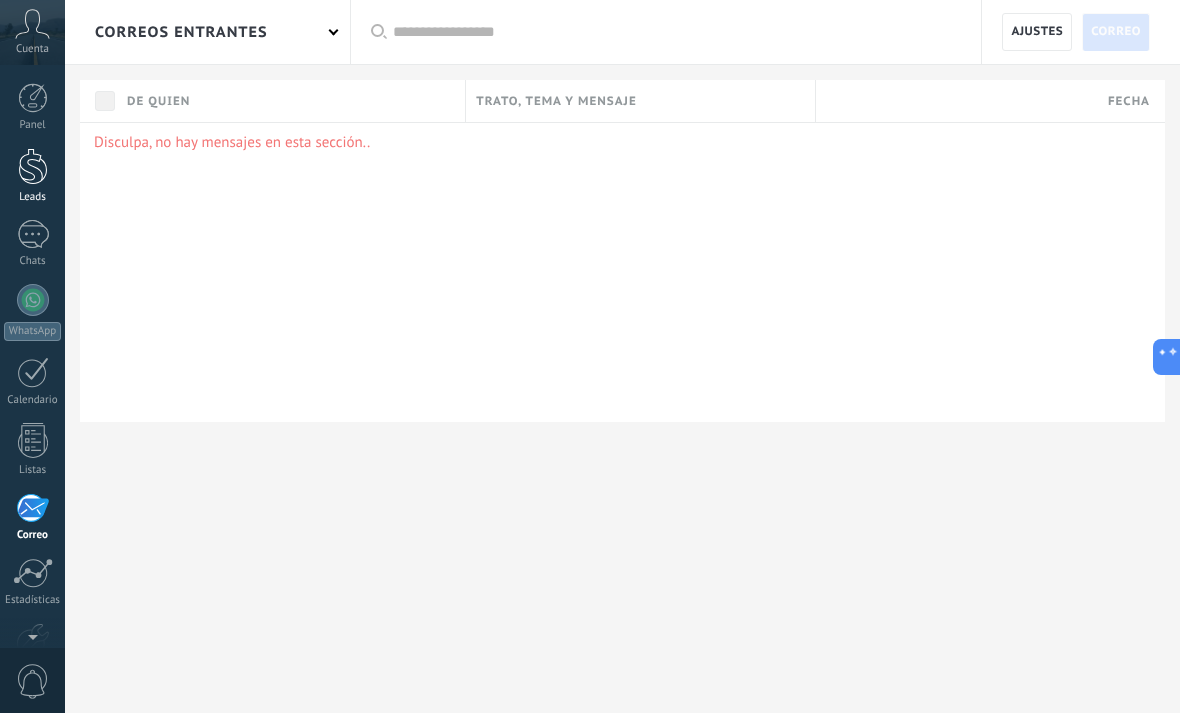 scroll, scrollTop: 0, scrollLeft: 0, axis: both 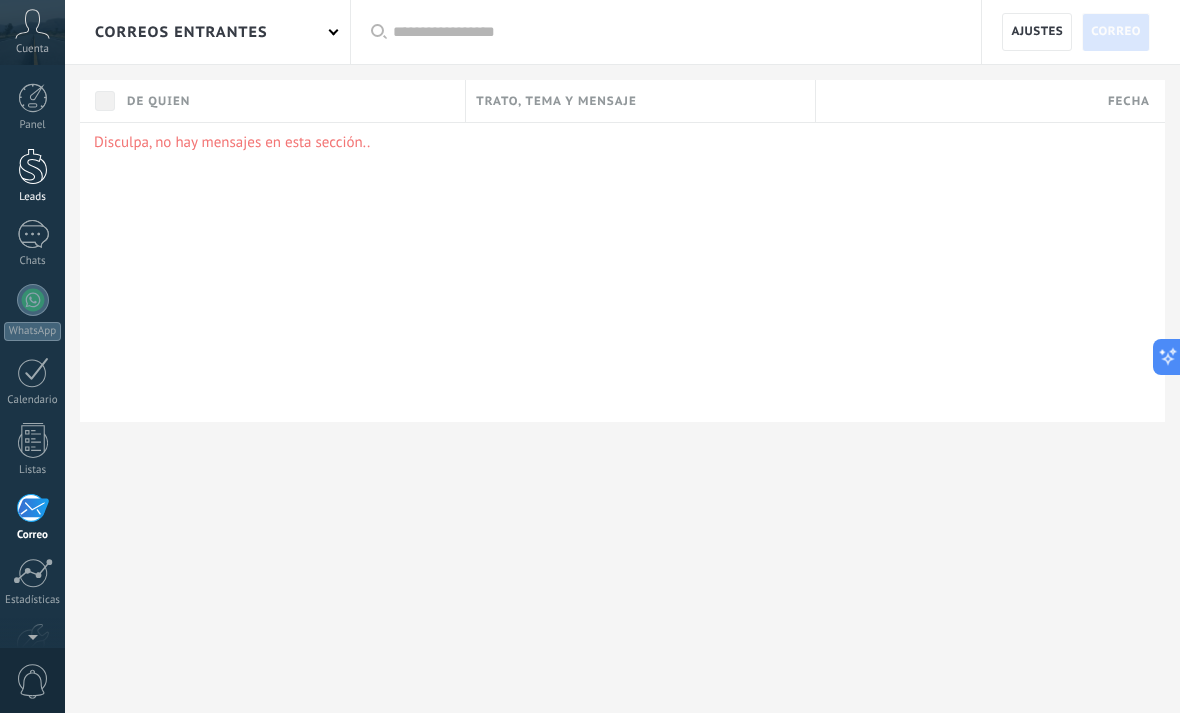 click at bounding box center [33, 166] 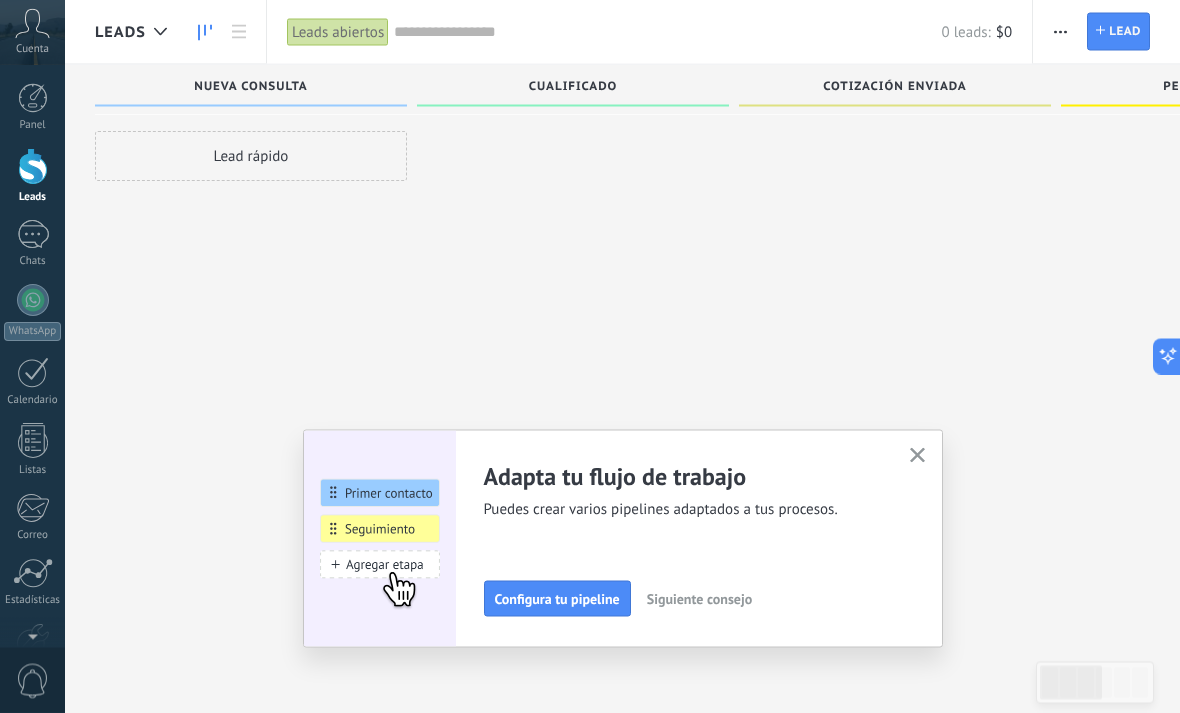 scroll, scrollTop: 0, scrollLeft: 0, axis: both 